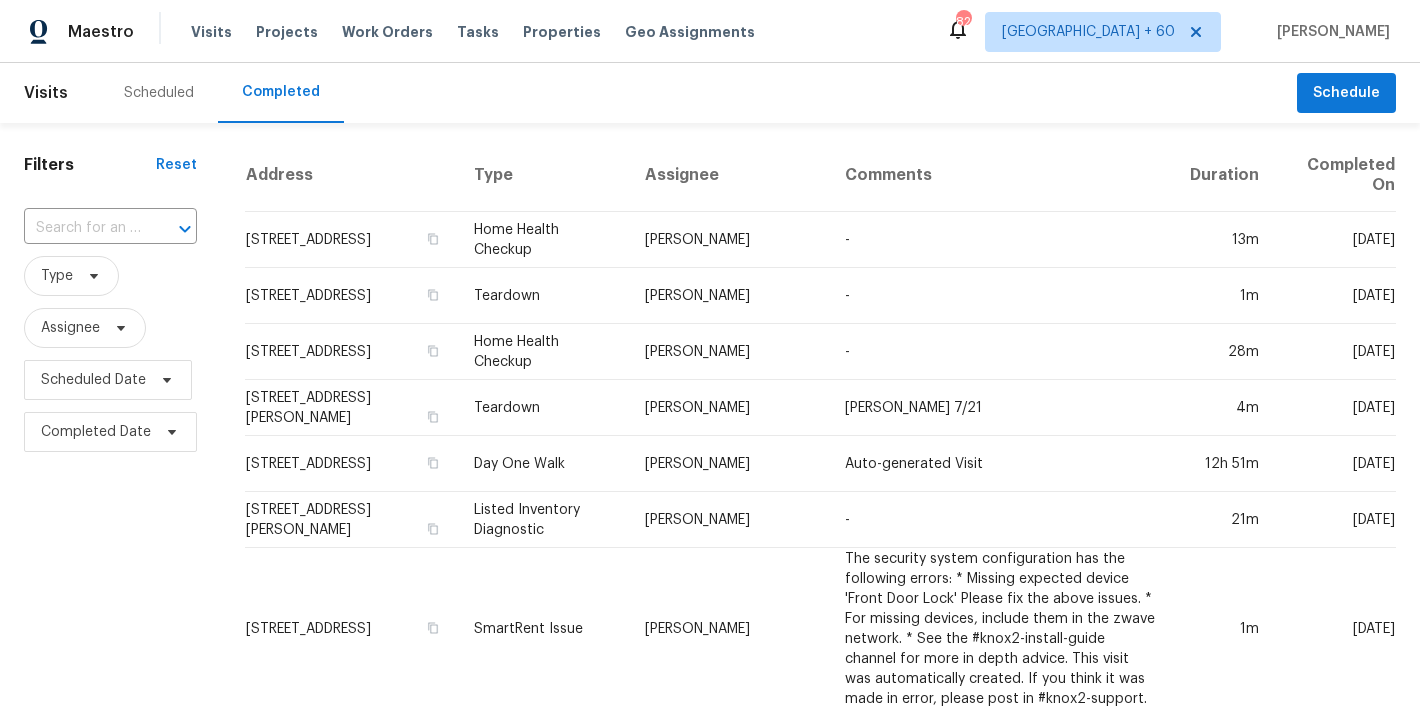 scroll, scrollTop: 0, scrollLeft: 0, axis: both 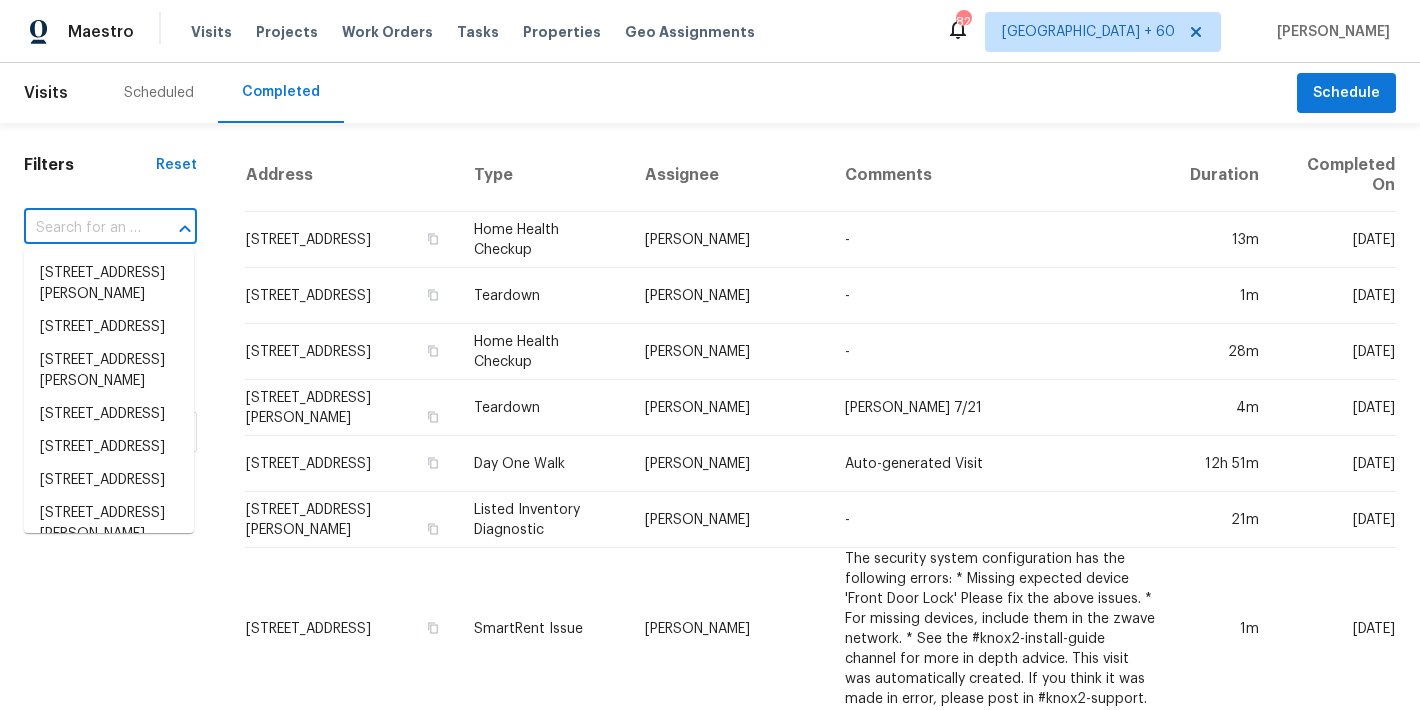 click at bounding box center (82, 228) 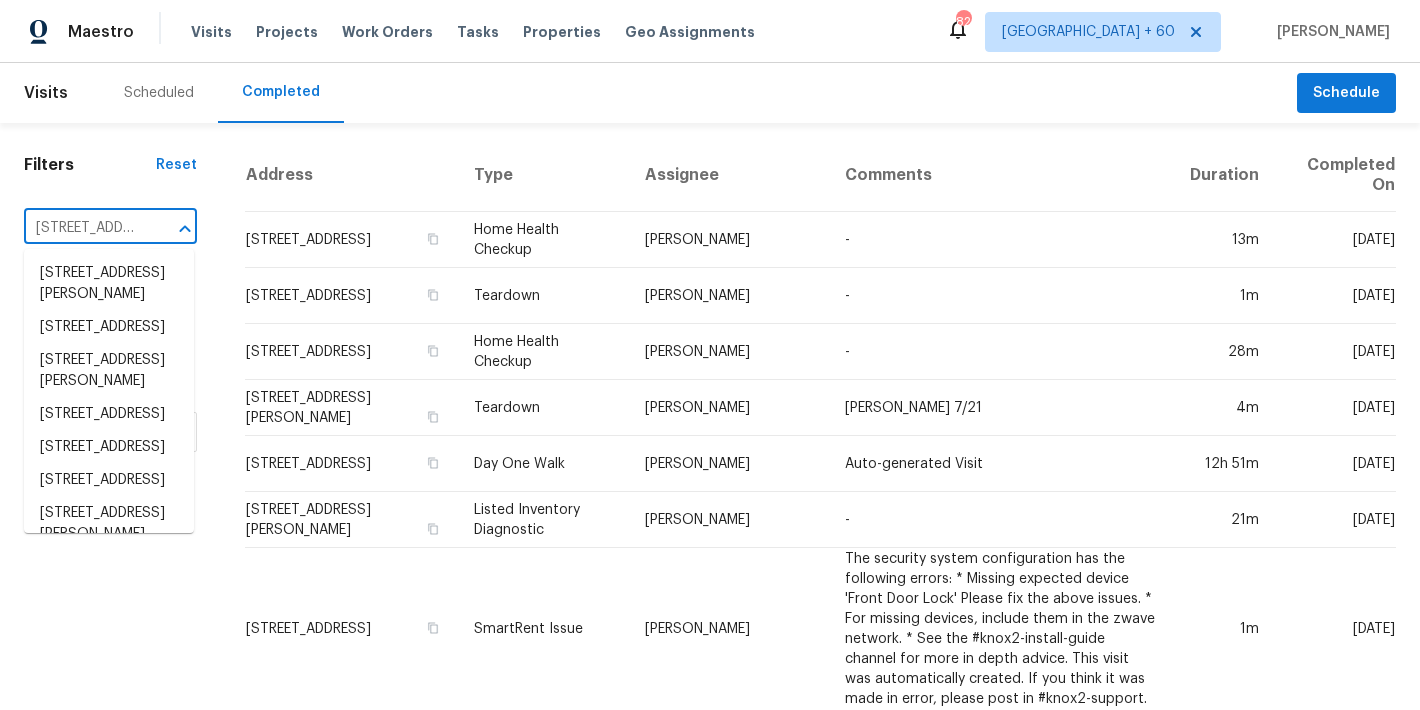 scroll, scrollTop: 0, scrollLeft: 160, axis: horizontal 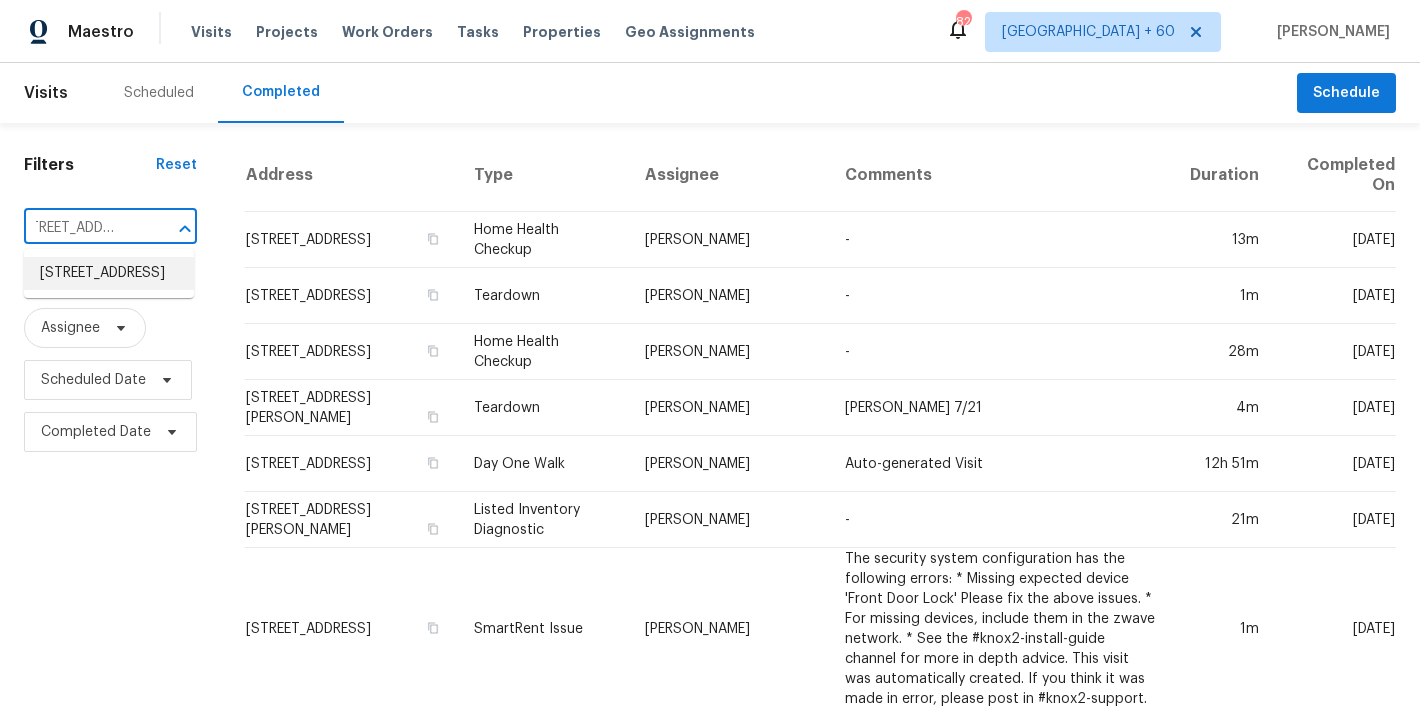 click on "[STREET_ADDRESS]" at bounding box center [109, 273] 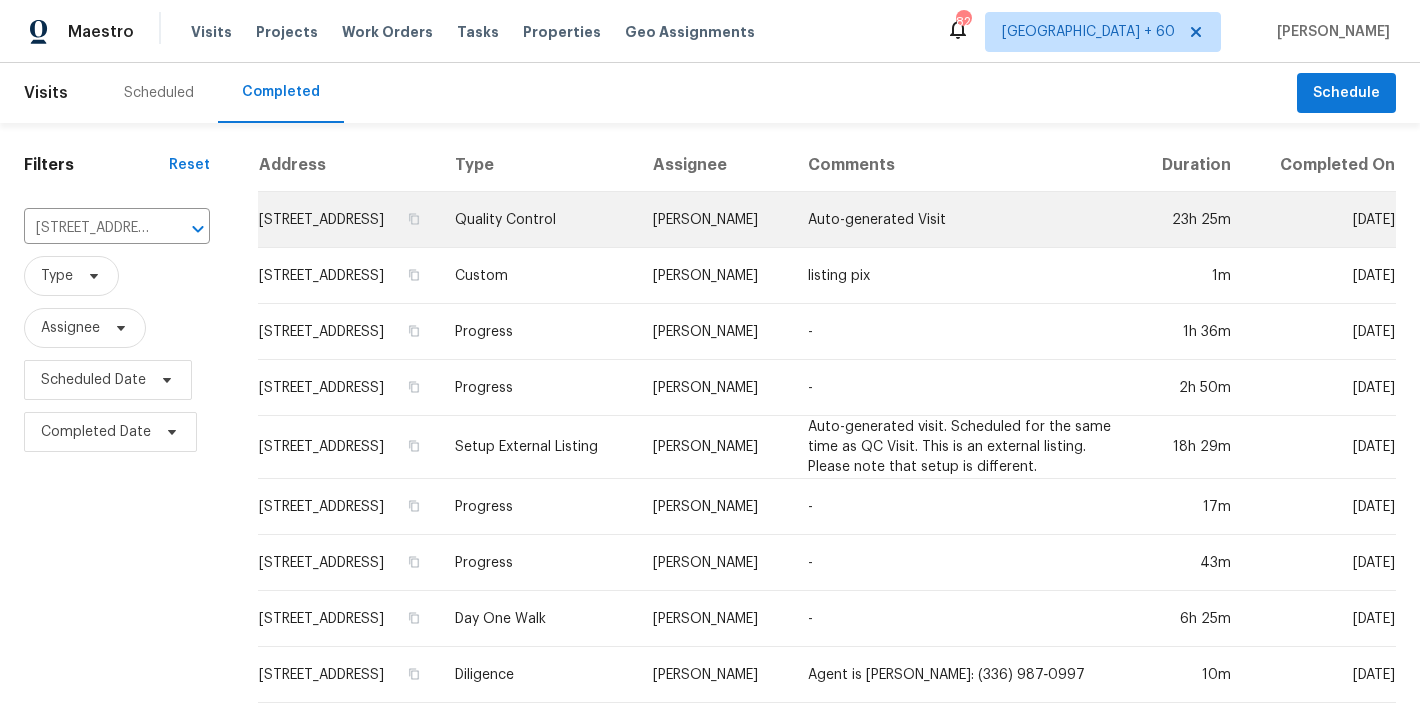 click on "[STREET_ADDRESS]" at bounding box center [348, 220] 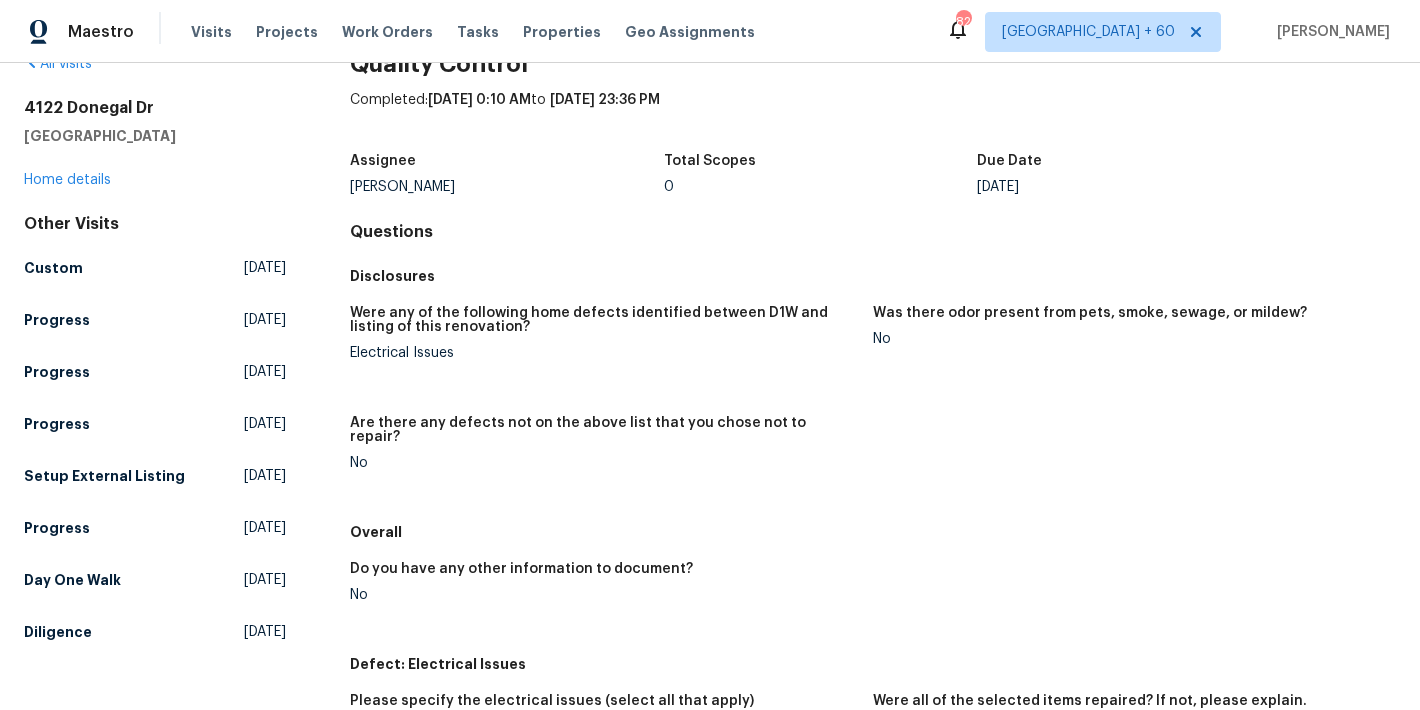 scroll, scrollTop: 31, scrollLeft: 0, axis: vertical 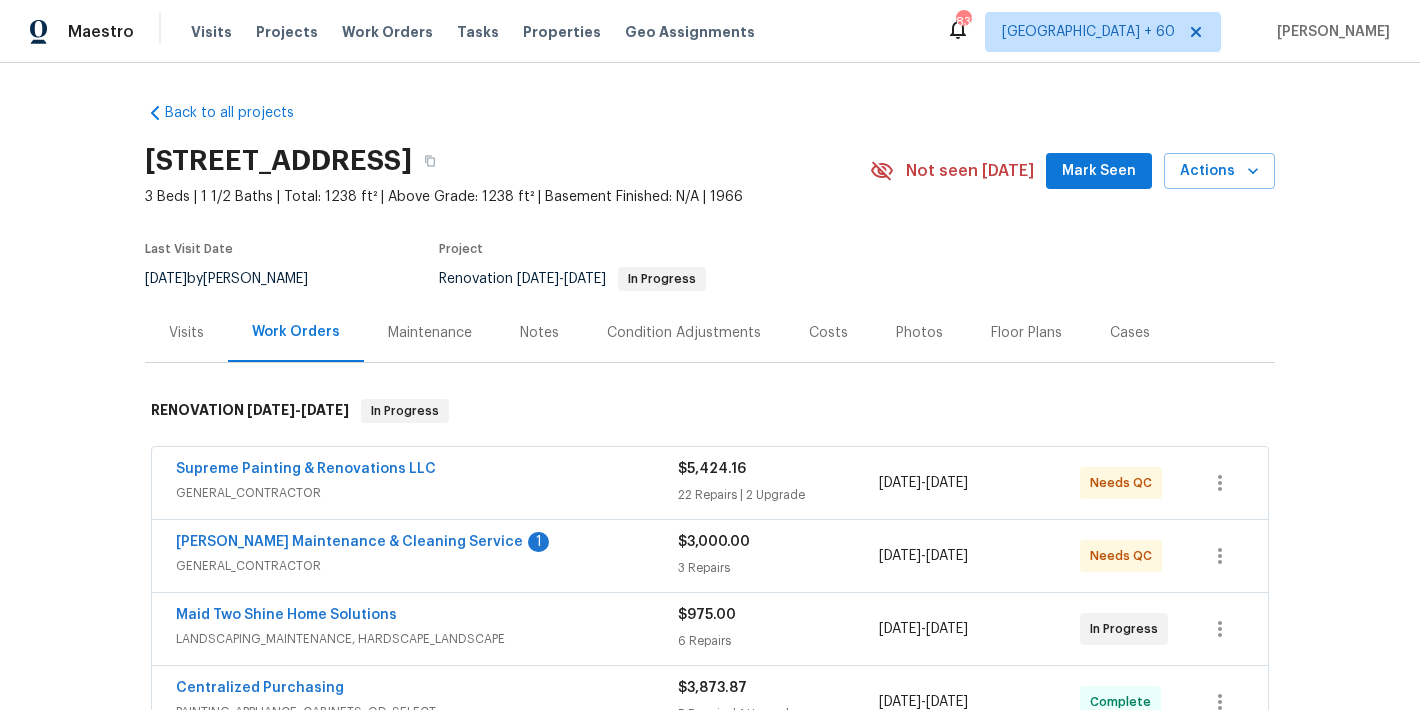 click on "Mark Seen" at bounding box center [1099, 171] 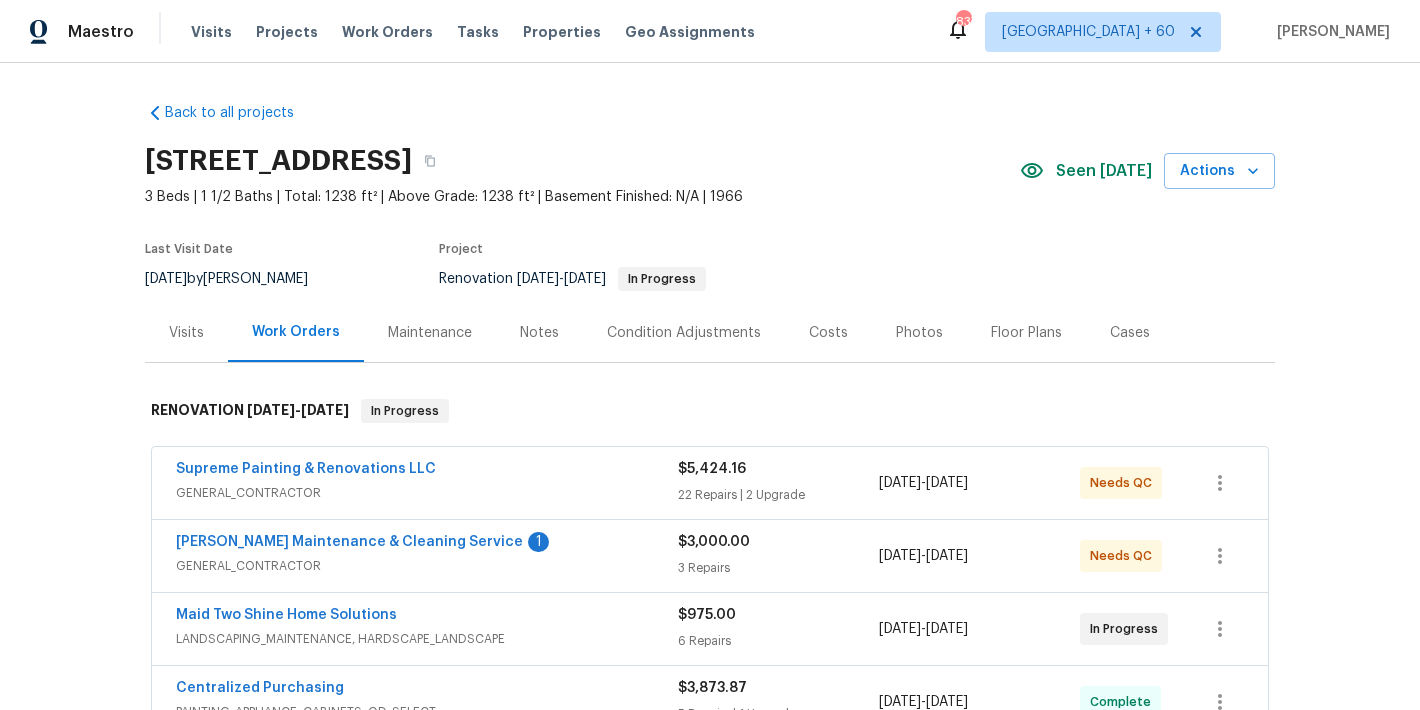 click on "Back to all projects 4122 Donegal Dr, Greensboro, NC 27406 3 Beds | 1 1/2 Baths | Total: 1238 ft² | Above Grade: 1238 ft² | Basement Finished: N/A | 1966 Seen today Actions Last Visit Date 7/16/2025  by  Terry Tullar   Project Renovation   6/25/2025  -  7/10/2025 In Progress Visits Work Orders Maintenance Notes Condition Adjustments Costs Photos Floor Plans Cases RENOVATION   6/25/25  -  7/10/25 In Progress Supreme Painting & Renovations LLC GENERAL_CONTRACTOR $5,424.16 22 Repairs | 2 Upgrade 6/25/2025  -  7/3/2025 Needs QC Baker's Maintenance & Cleaning Service 1 GENERAL_CONTRACTOR $3,000.00 3 Repairs 7/3/2025  -  7/5/2025 Needs QC Maid Two Shine Home Solutions LANDSCAPING_MAINTENANCE, HARDSCAPE_LANDSCAPE $975.00 6 Repairs 6/25/2025  -  7/5/2025 In Progress Centralized Purchasing PAINTING, APPLIANCE, CABINETS, OD_SELECT $3,873.87 5 Repairs | 1 Upgrade 6/25/2025  -  6/25/2025 Complete Interior Logic Group, LLC FLOORING $1,329.09 3 Repairs 6/25/2025  -  7/3/2025 Complete GARAGE_DOOR $1,900.00 2 Repairs  -" at bounding box center [710, 687] 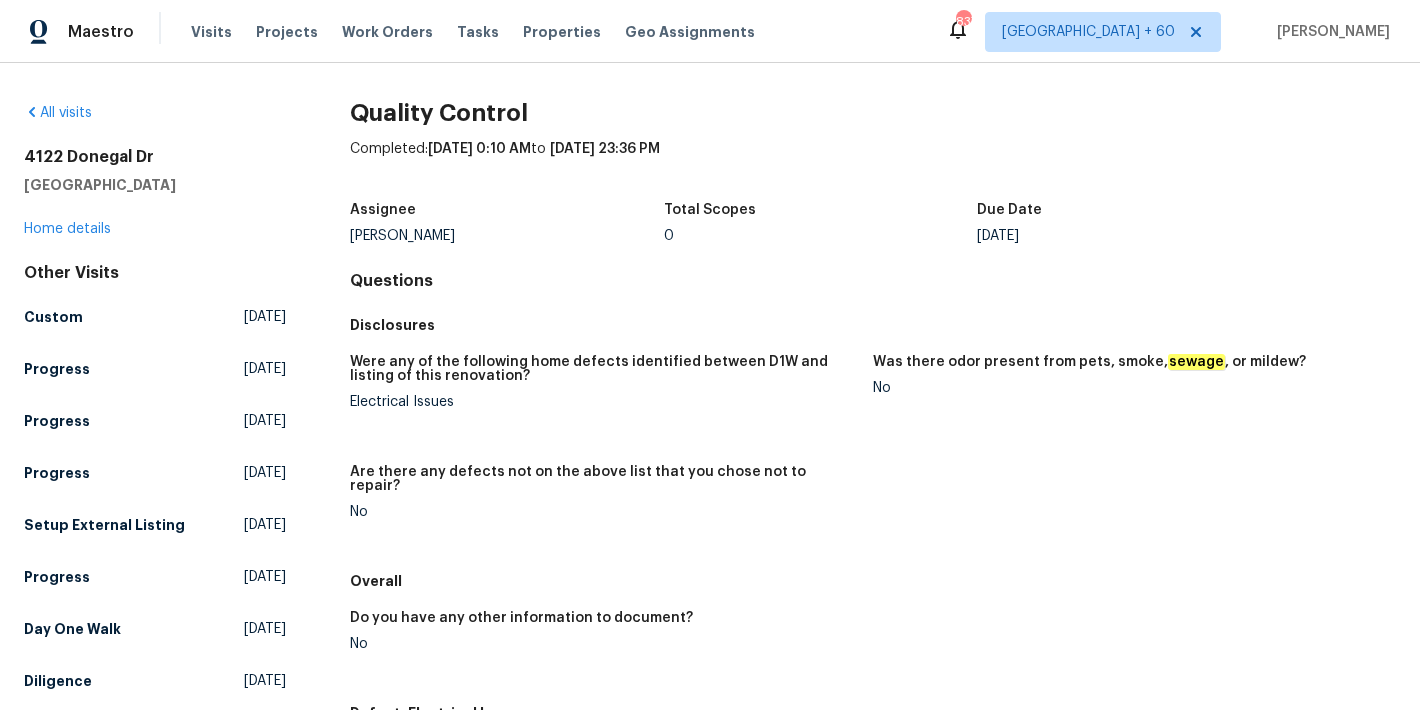 scroll, scrollTop: 0, scrollLeft: 0, axis: both 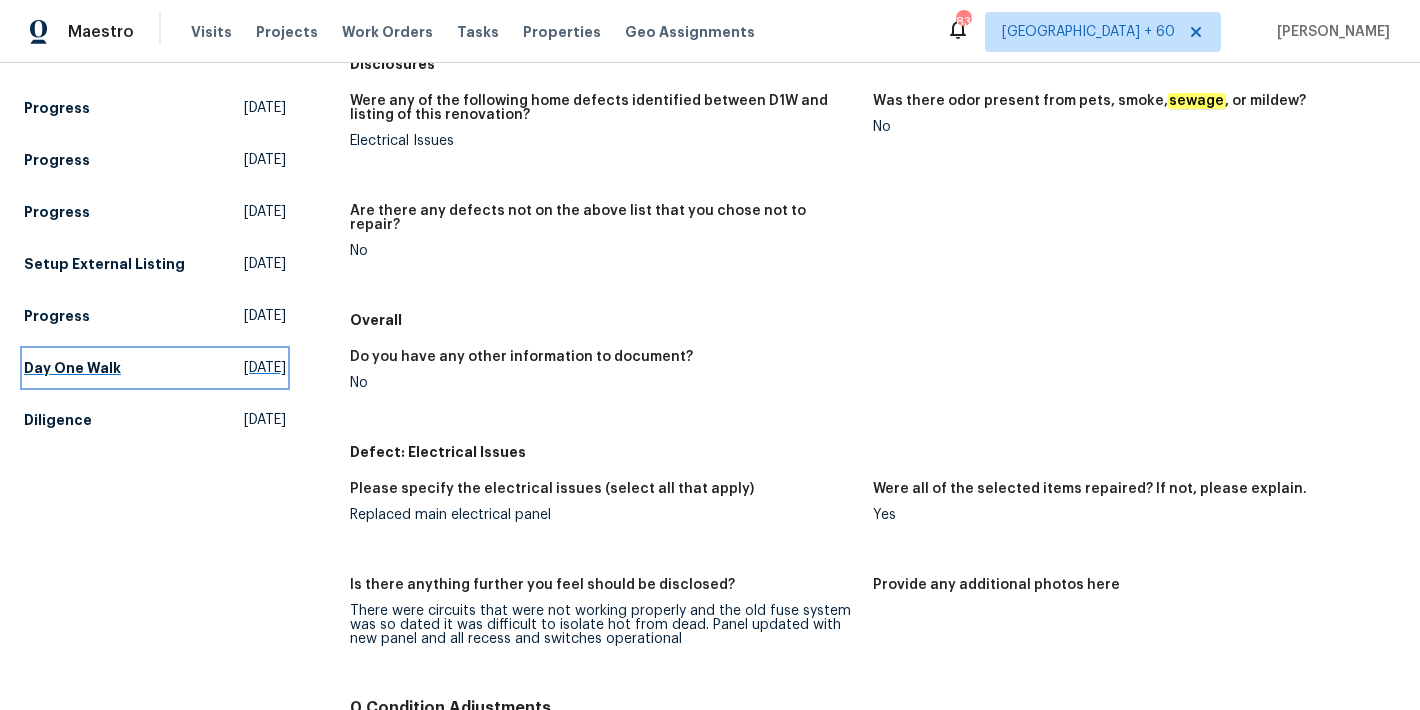 click on "Day One Walk" at bounding box center (72, 368) 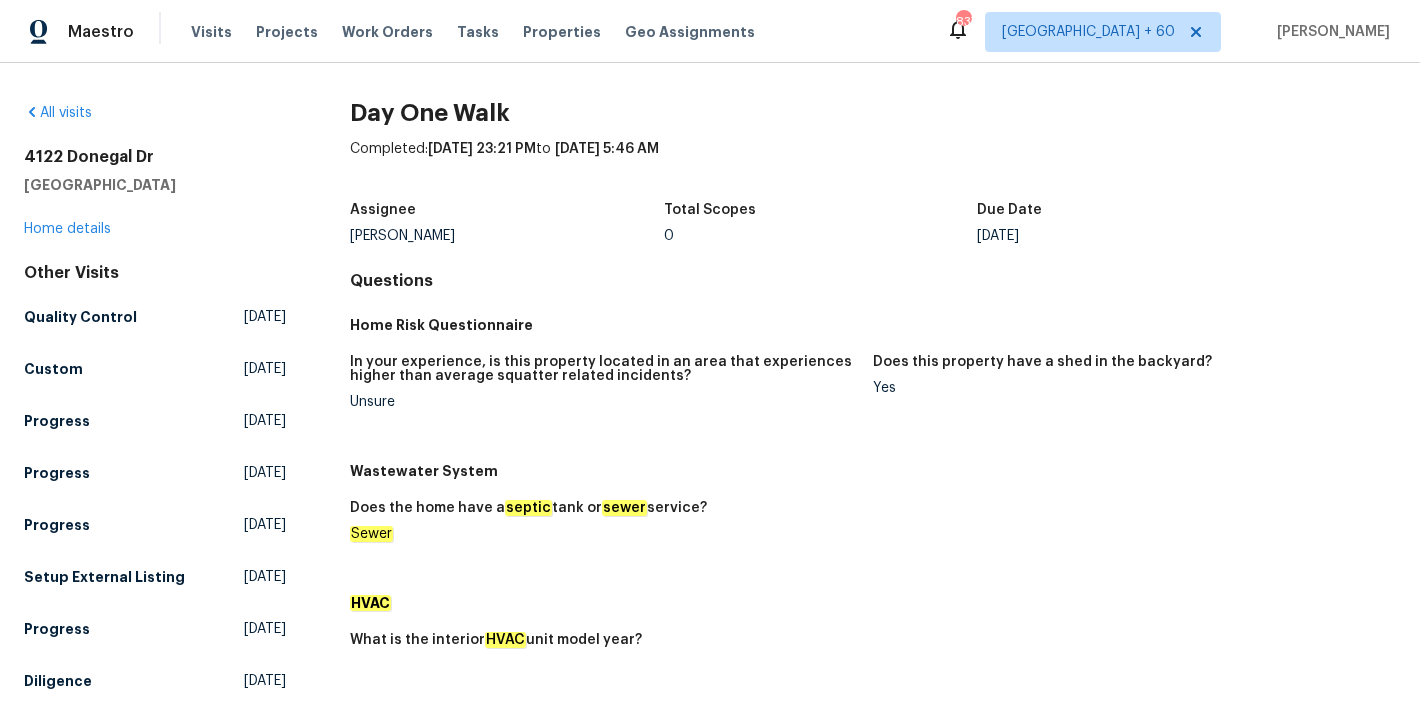 click on "Questions" at bounding box center (873, 281) 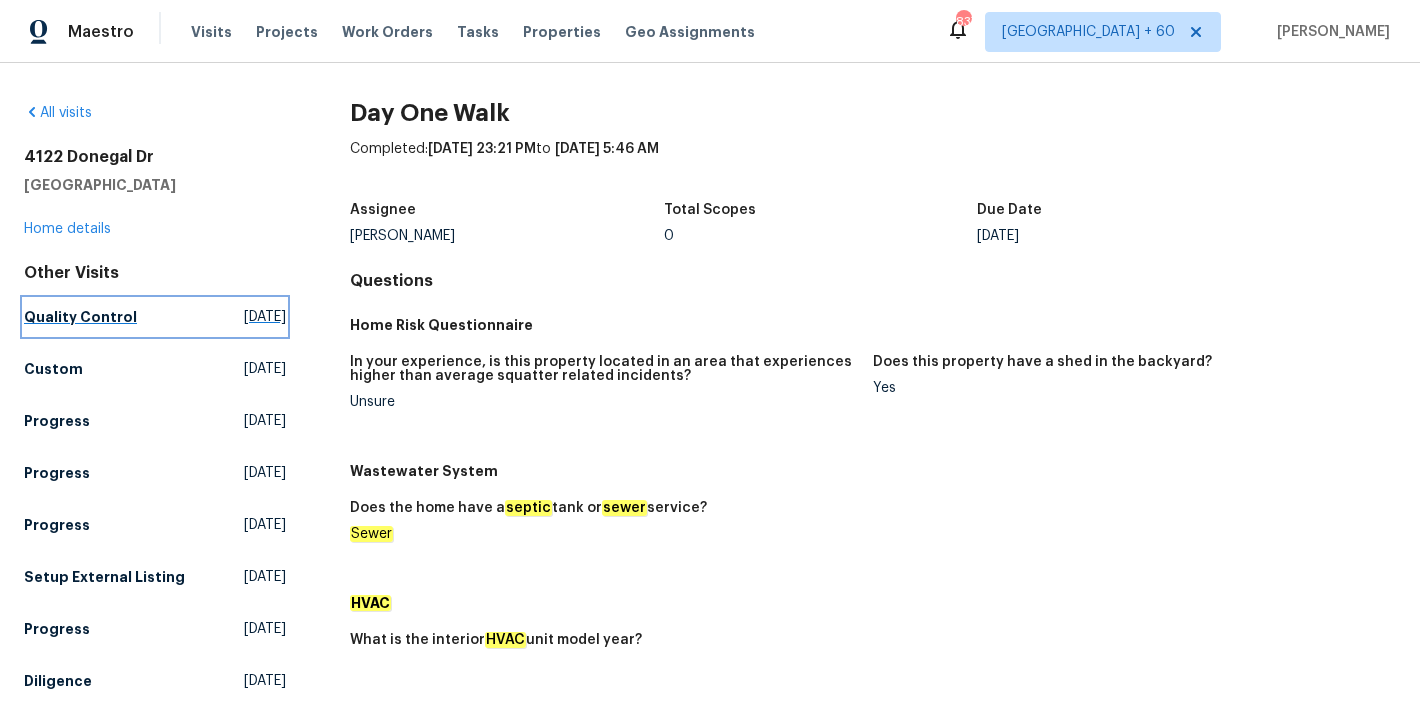 click on "Quality Control" at bounding box center (80, 317) 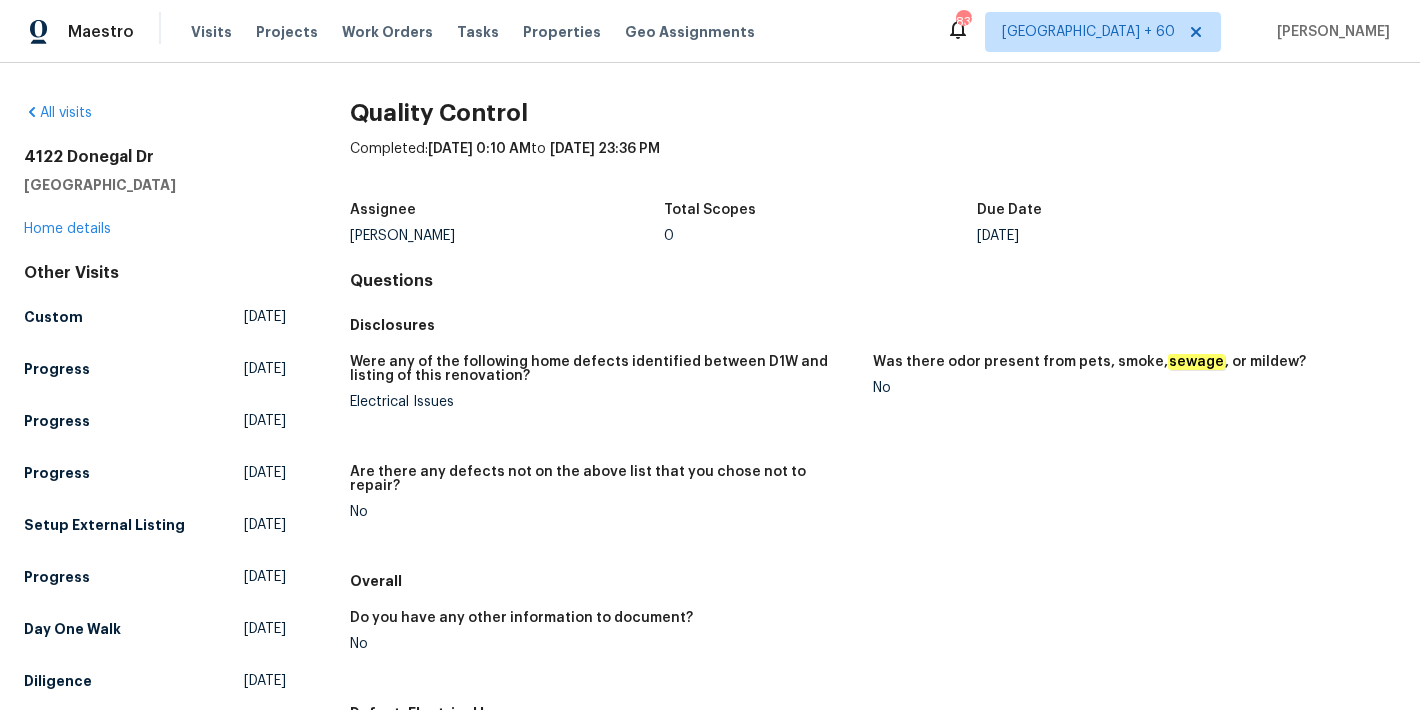 click on "Quality Control Completed:  [DATE] 0:10 AM  to   [DATE] 23:36 PM Assignee [PERSON_NAME] Total Scopes 0 Due Date [DATE] Questions Disclosures Were any of the following home defects identified between D1W and listing of this renovation? Electrical Issues Was there odor present from pets, smoke,  sewage , or mildew? No Are there any defects not on the above list that you chose not to repair? No Overall Do you have any other information to document? No Defect: Electrical Issues Please specify the electrical issues (select all that apply) Replaced main electrical panel Were all of the selected items repaired? If not, please explain. Yes Is there anything further you feel should be disclosed? There were circuits that were not working properly and the old fuse system was so dated it was difficult to isolate hot from dead. Panel updated with new panel and all recess and switches operational Provide any additional photos here 0 Condition Adjustments Condition Adjustments Total:  $0 Deferred:  $0 Notes" at bounding box center (873, 637) 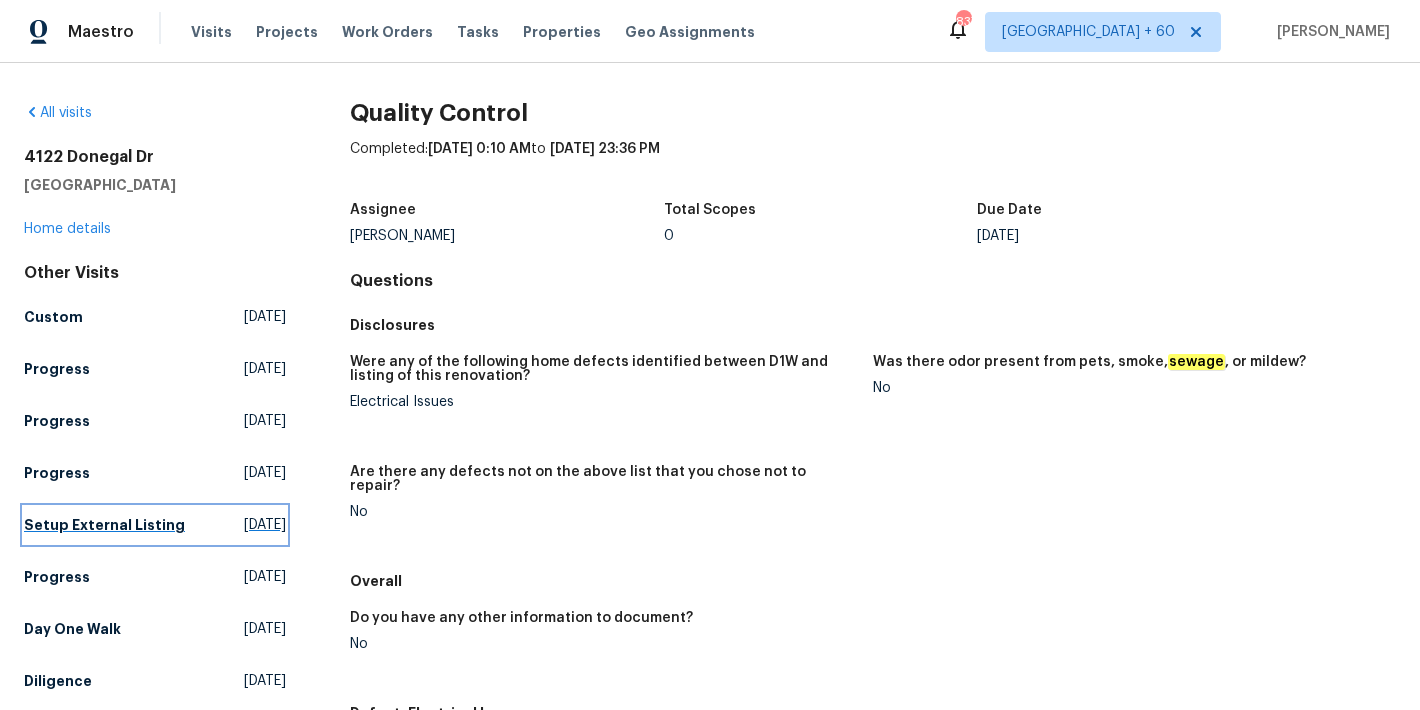 click on "Setup External Listing" at bounding box center [104, 525] 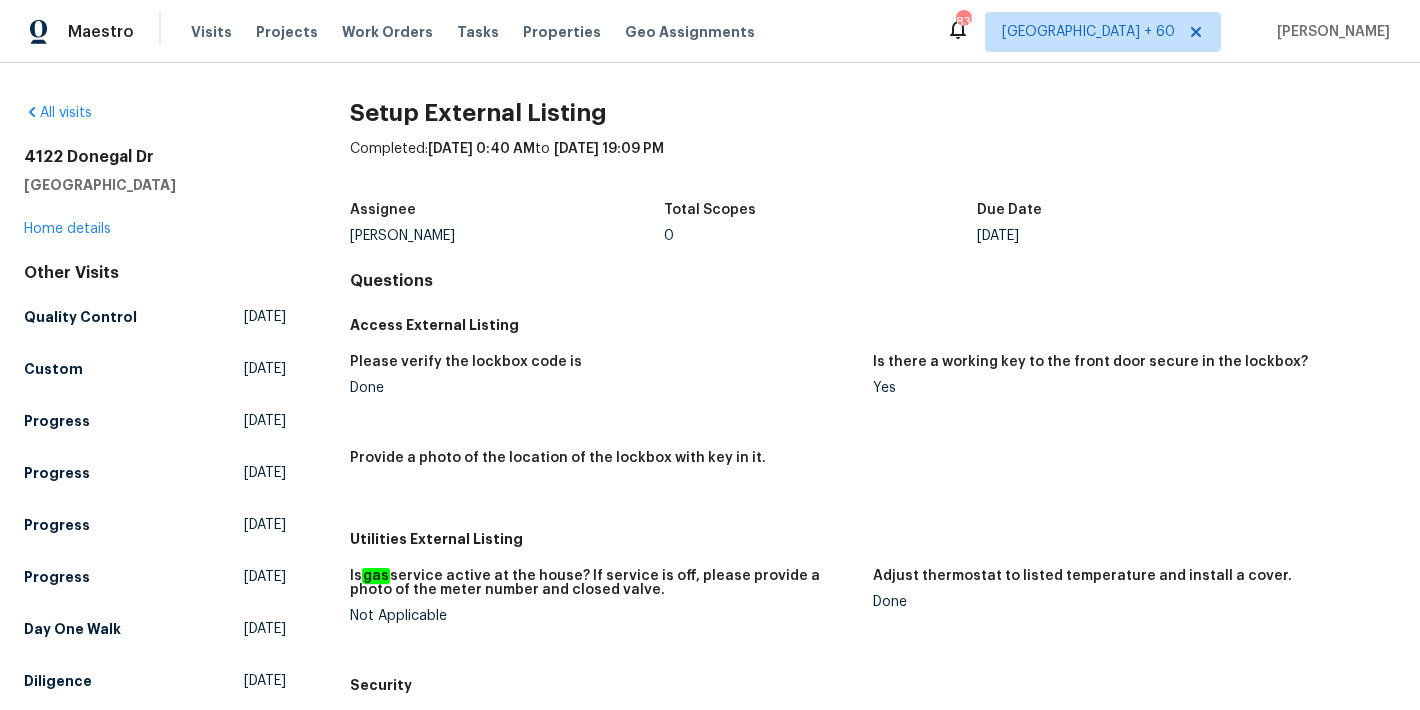 click on "Questions" at bounding box center (873, 281) 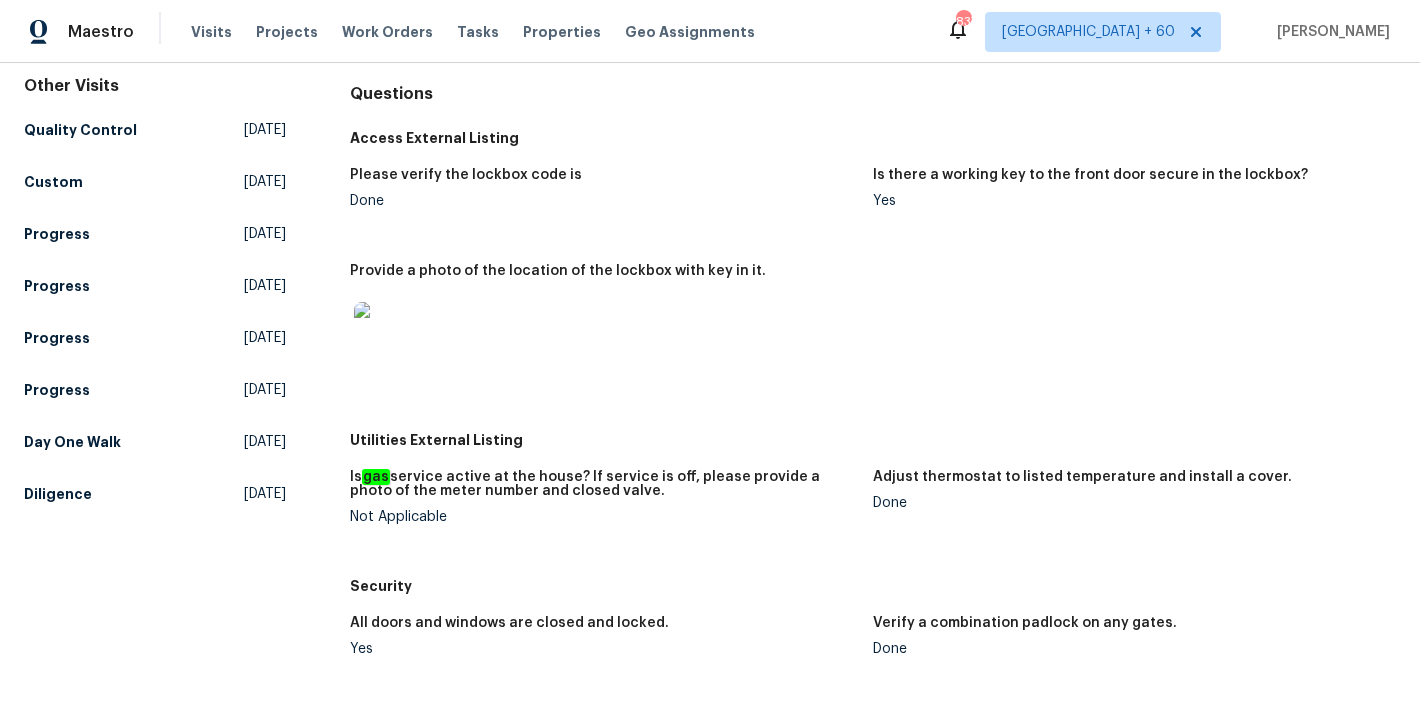 scroll, scrollTop: 252, scrollLeft: 0, axis: vertical 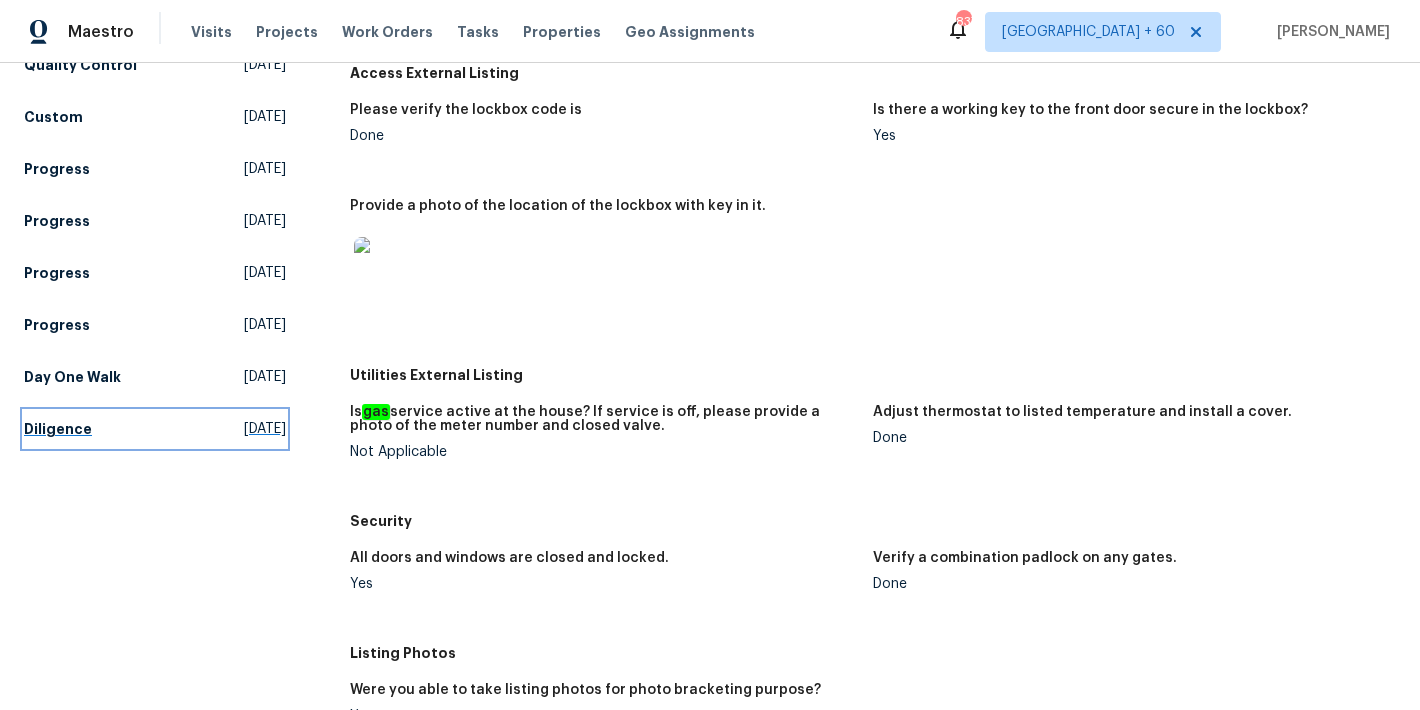 click on "Diligence" at bounding box center [58, 429] 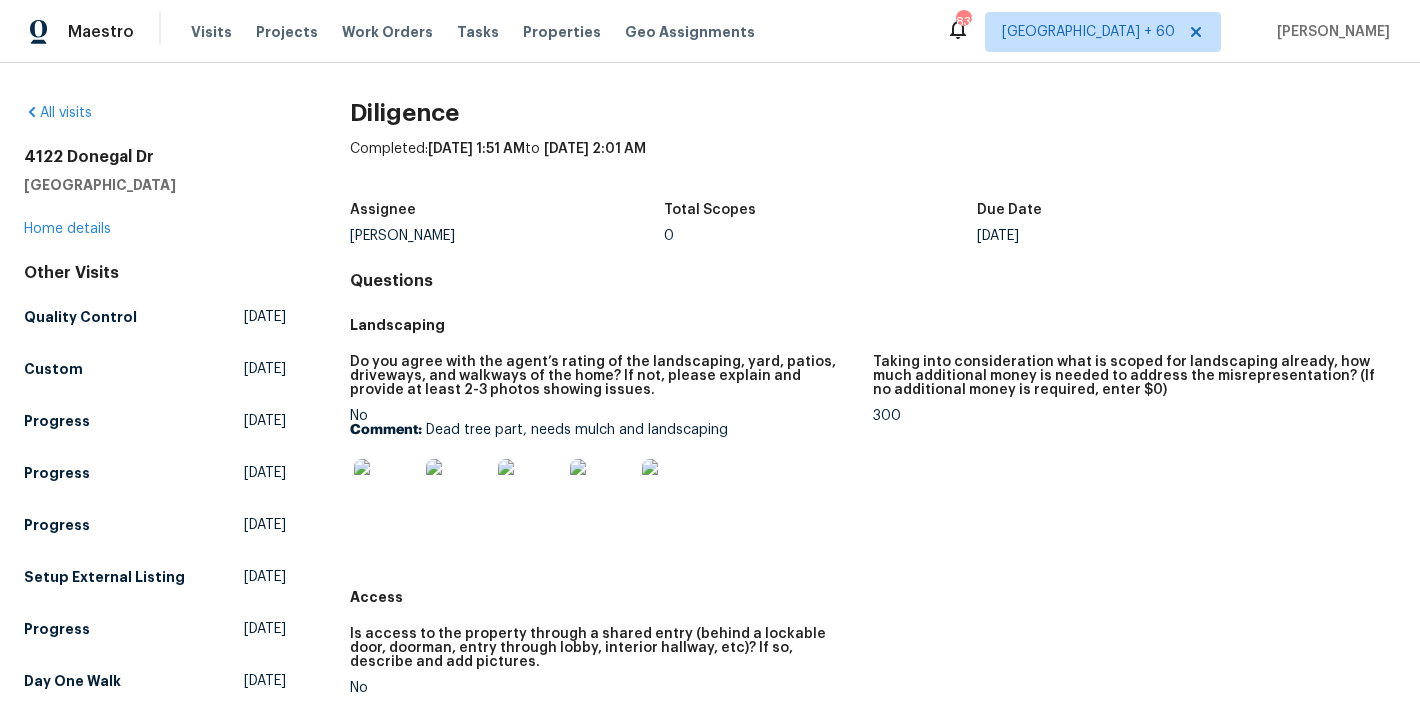 click on "Diligence Completed:  5/30/2025, 1:51 AM  to   5/30/2025, 2:01 AM Assignee Terry Tullar Total Scopes 0 Due Date Thu, May 29 Questions Landscaping Do you agree with the agent’s rating of the landscaping, yard, patios, driveways, and walkways of the home? If not, please explain and provide at least 2-3 photos showing issues. No Comment:   Dead tree part, needs mulch and landscaping Taking into consideration what is scoped for landscaping already, how much additional money is needed to address the misrepresentation? (If no additional money is required, enter $0) 300 Access Is access to the property through a shared entry (behind a lockable door, doorman, entry through lobby, interior hallway, etc)? If so, describe and add pictures. No Foundation Do you agree with the  foundation  condition submitted by the agent? If not, please explain and provide at least 2-3 photos showing issues. No Comment:   Some  foundation  settling, uneven flooring, minor  foundation  cracking foundation 0 Roof Do you agree with the  0" at bounding box center [873, 1794] 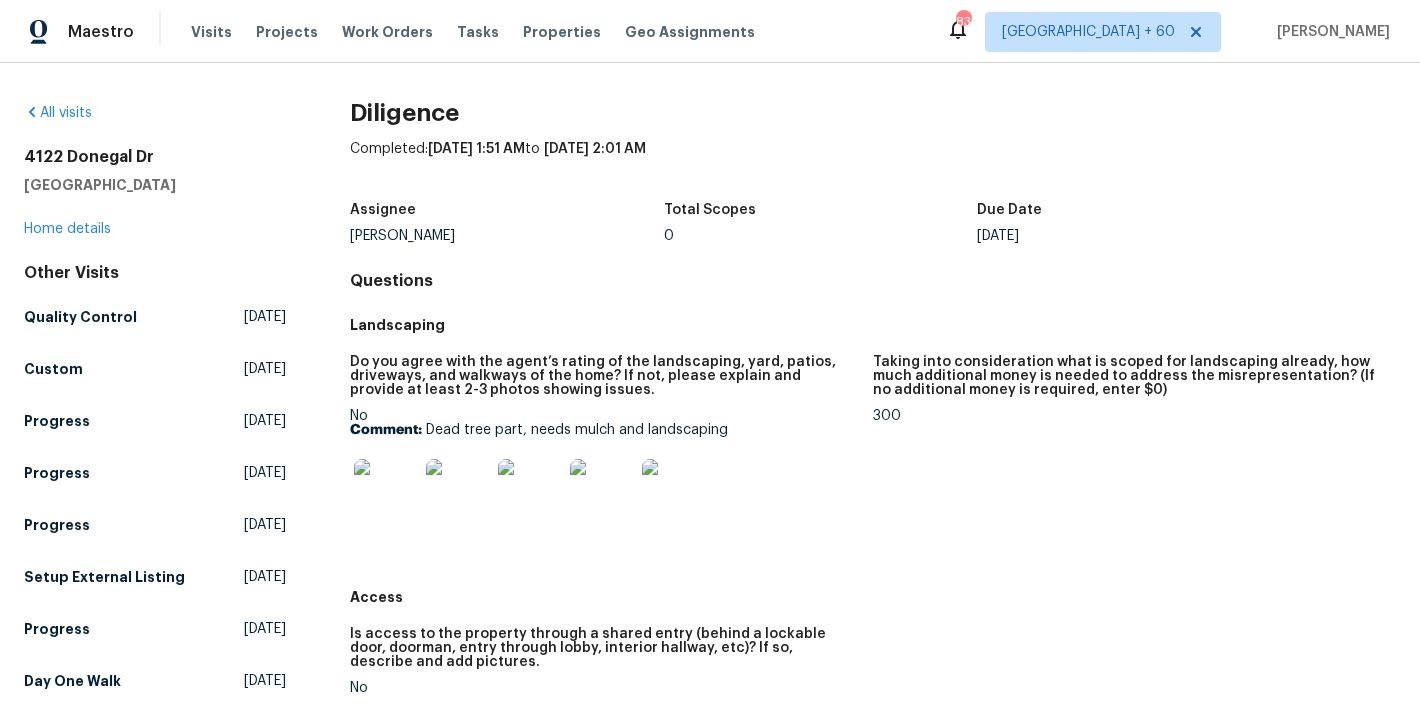 click on "Landscaping" at bounding box center [873, 325] 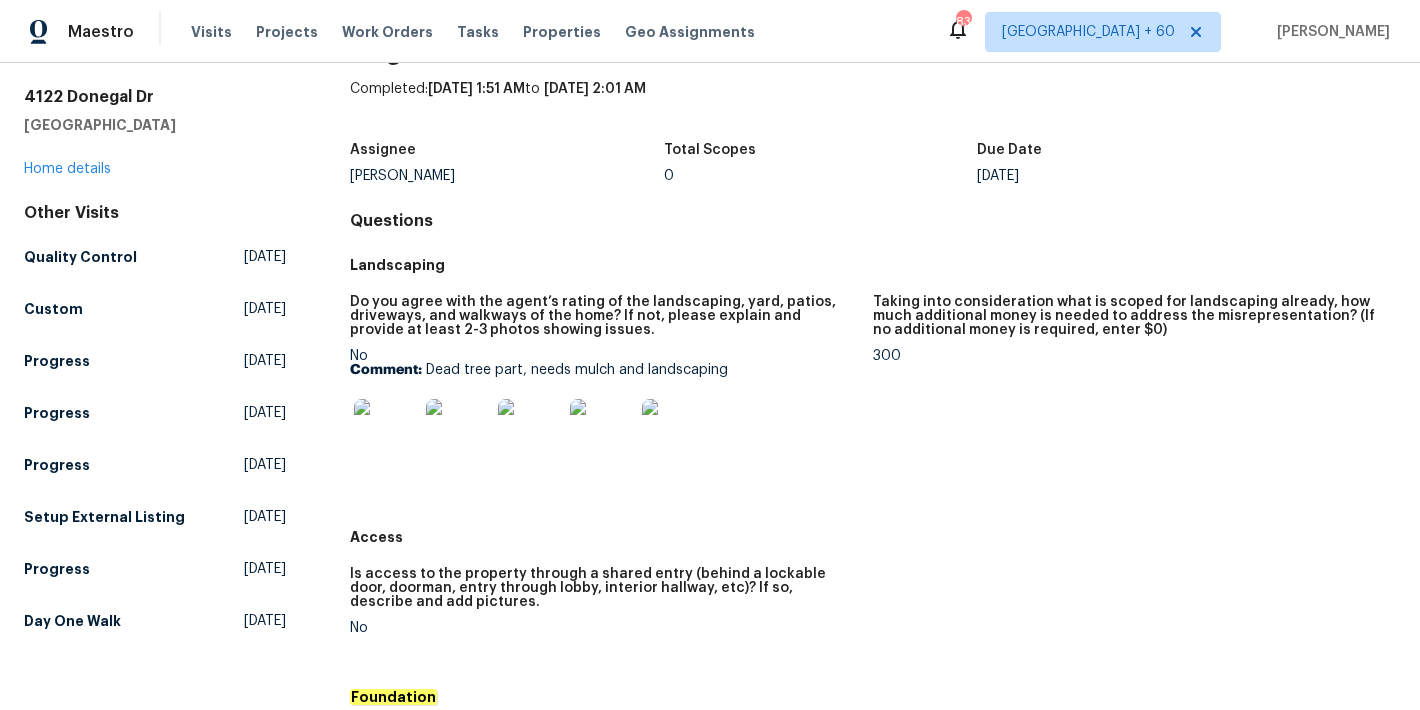 scroll, scrollTop: 134, scrollLeft: 0, axis: vertical 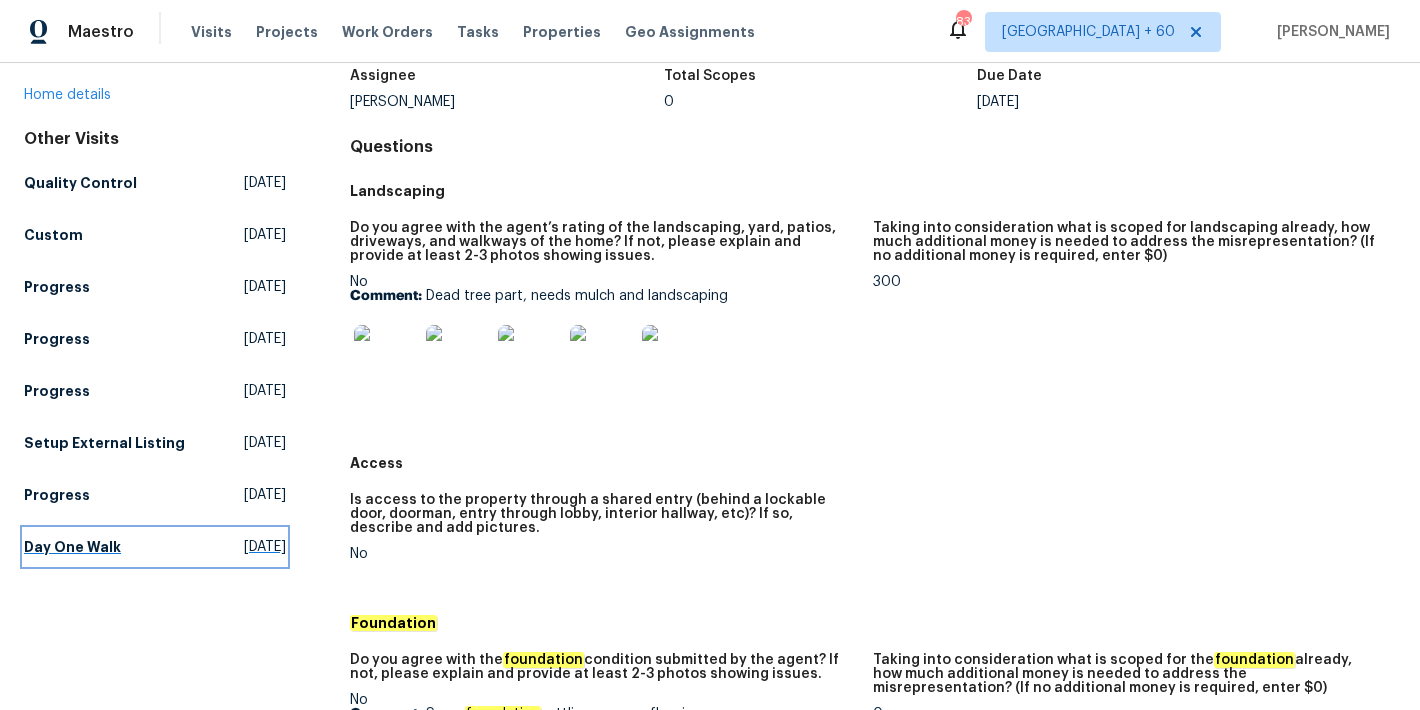 click on "Day One Walk" at bounding box center [72, 547] 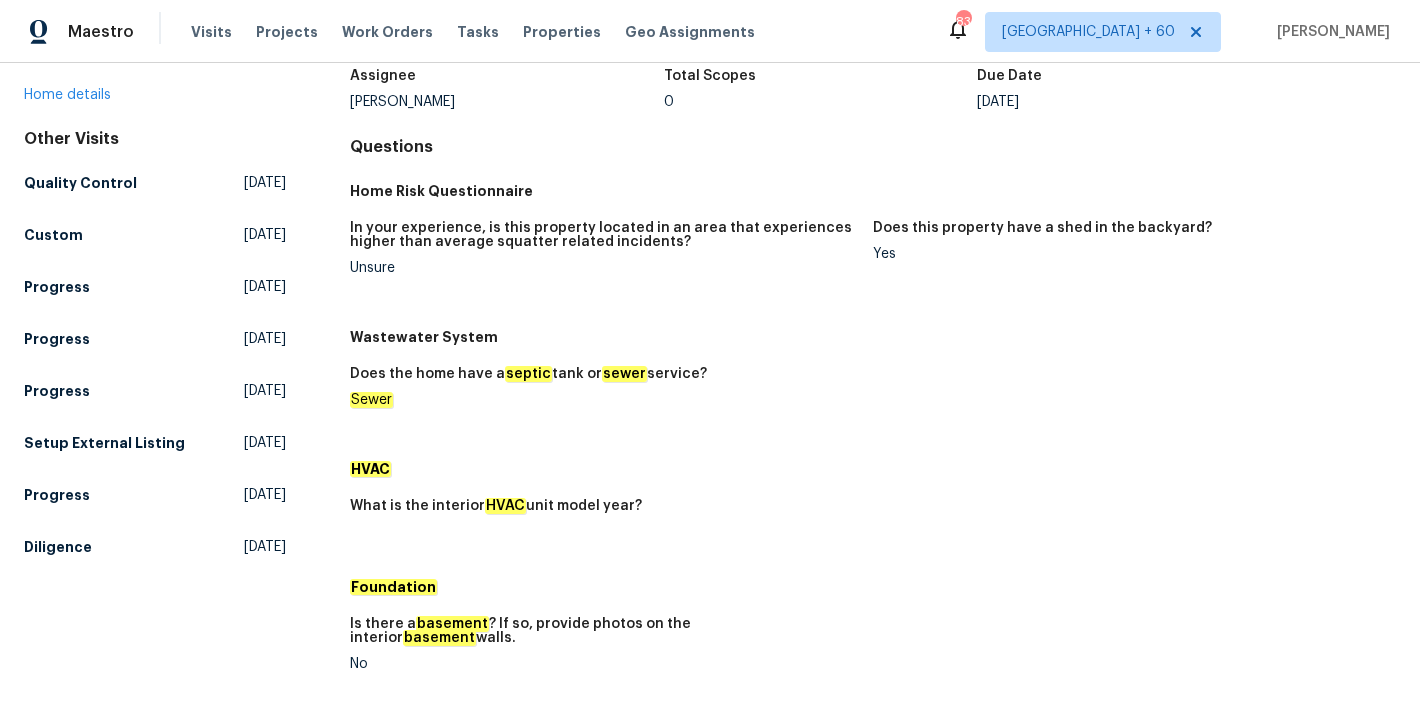 click on "In your experience, is this property located in an area that experiences higher than average squatter related incidents? Unsure" at bounding box center (611, 264) 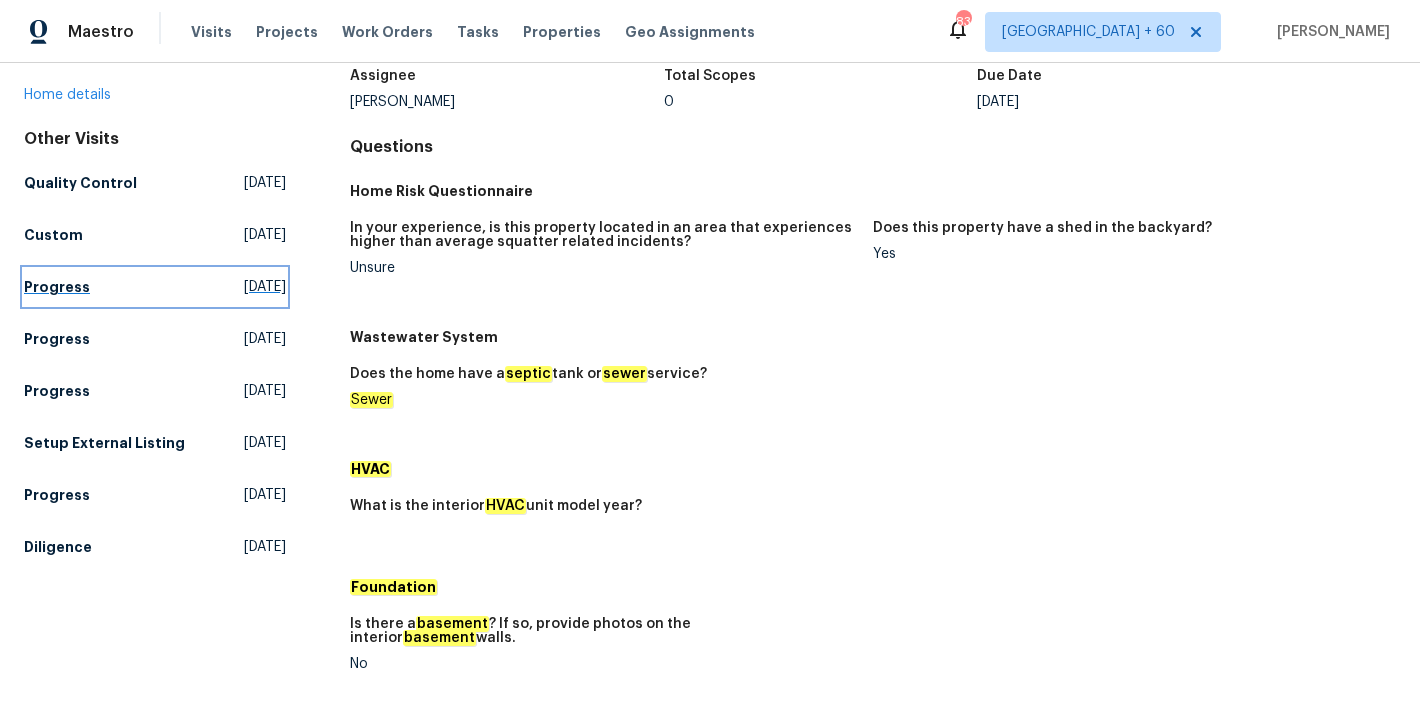 click on "Progress Mon, Jul 14 2025" at bounding box center (155, 287) 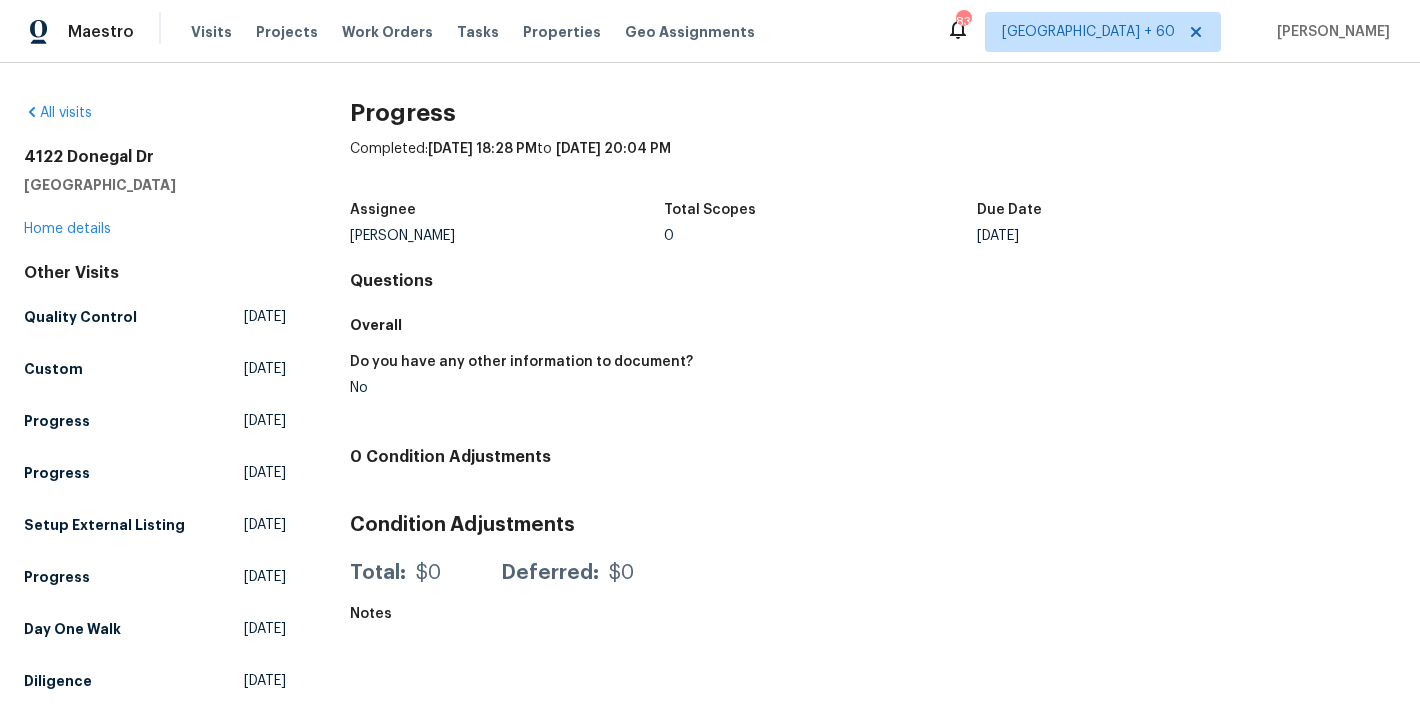 click on "Overall" at bounding box center (873, 325) 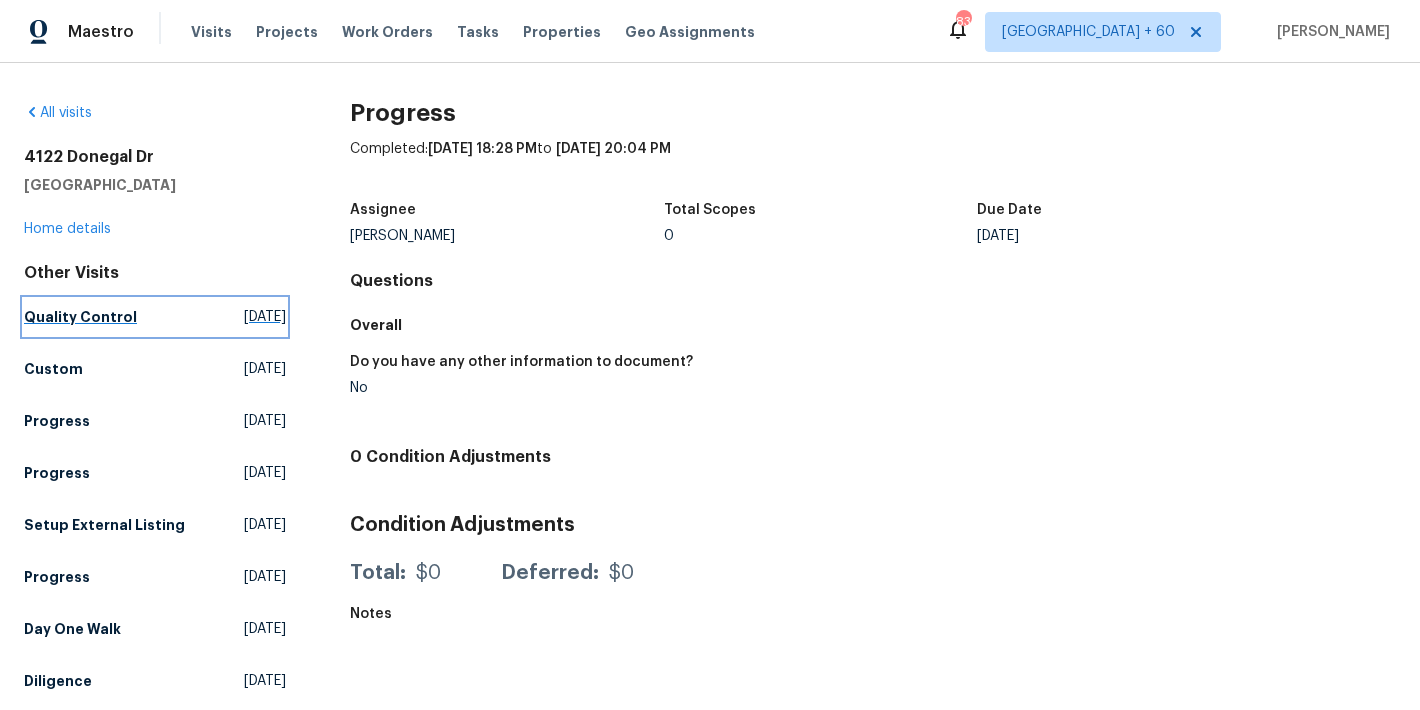 click on "Quality Control" at bounding box center (80, 317) 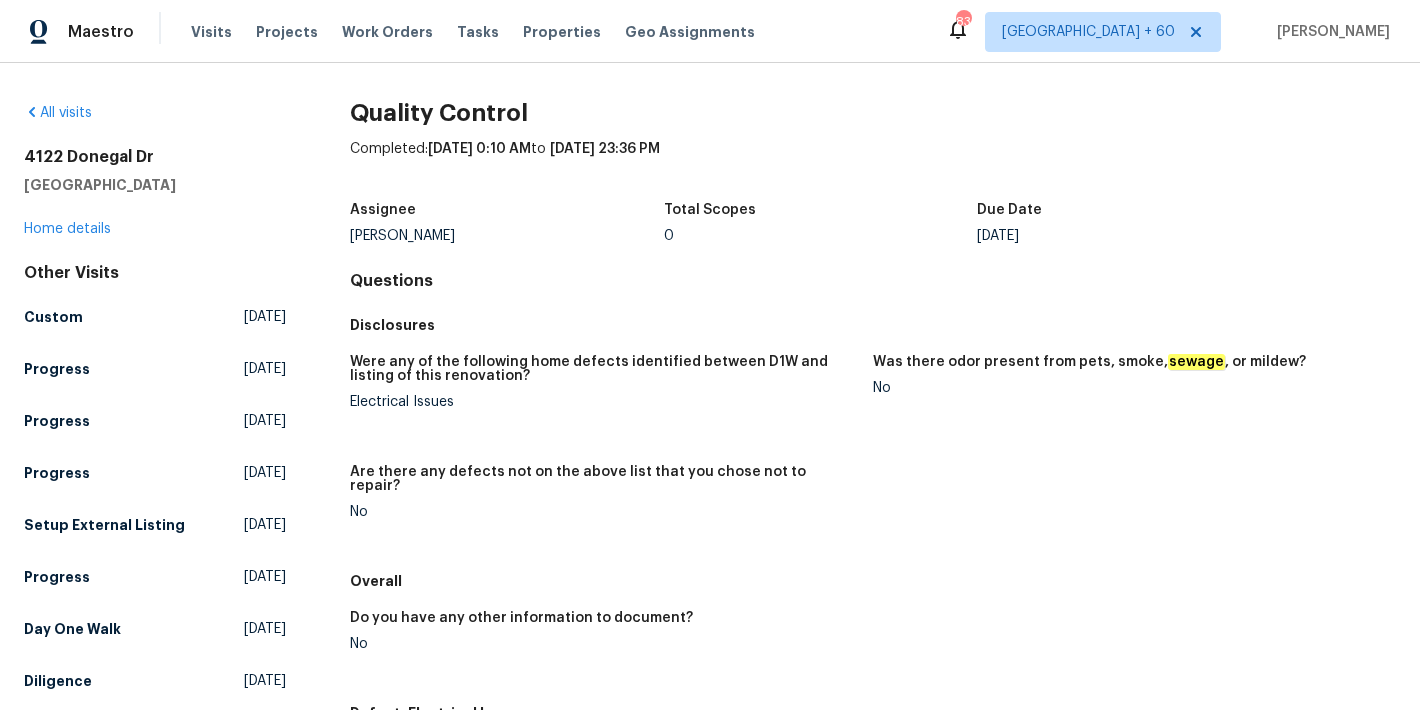 click on "Quality Control Completed:  7/16/2025, 0:10 AM  to   7/16/2025, 23:36 PM Assignee Terry Tullar Total Scopes 0 Due Date Thu, Jul 17 Questions Disclosures Were any of the following home defects identified between D1W and listing of this renovation? Electrical Issues Was there odor present from pets, smoke,  sewage , or mildew? No Are there any defects not on the above list that you chose not to repair? No Overall Do you have any other information to document? No Defect: Electrical Issues Please specify the electrical issues (select all that apply) Replaced main electrical panel Were all of the selected items repaired? If not, please explain. Yes Is there anything further you feel should be disclosed? There were circuits that were not working properly and the old fuse system was so dated it was difficult to isolate hot from dead. Panel updated with new panel and all recess and switches operational Provide any additional photos here 0 Condition Adjustments Condition Adjustments Total:  $0 Deferred:  $0 Notes" at bounding box center (873, 637) 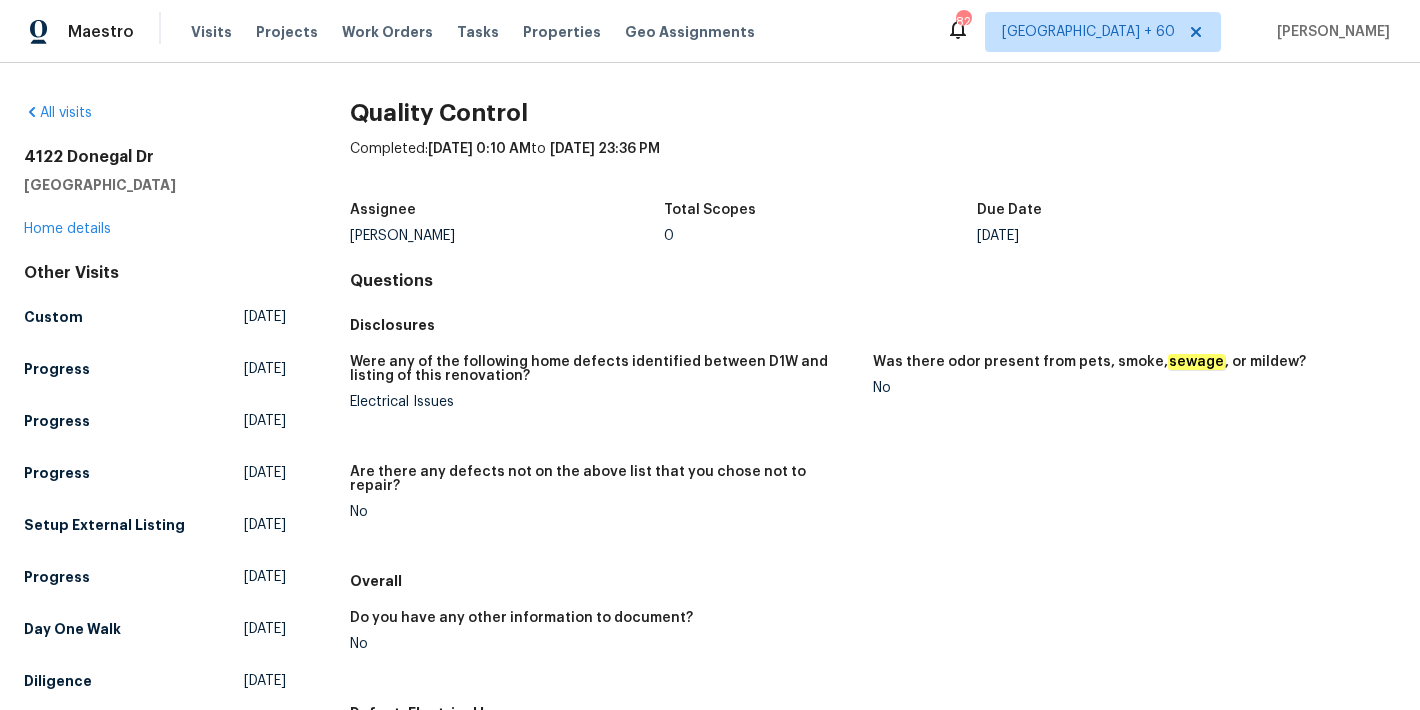 click on "Disclosures" at bounding box center [873, 325] 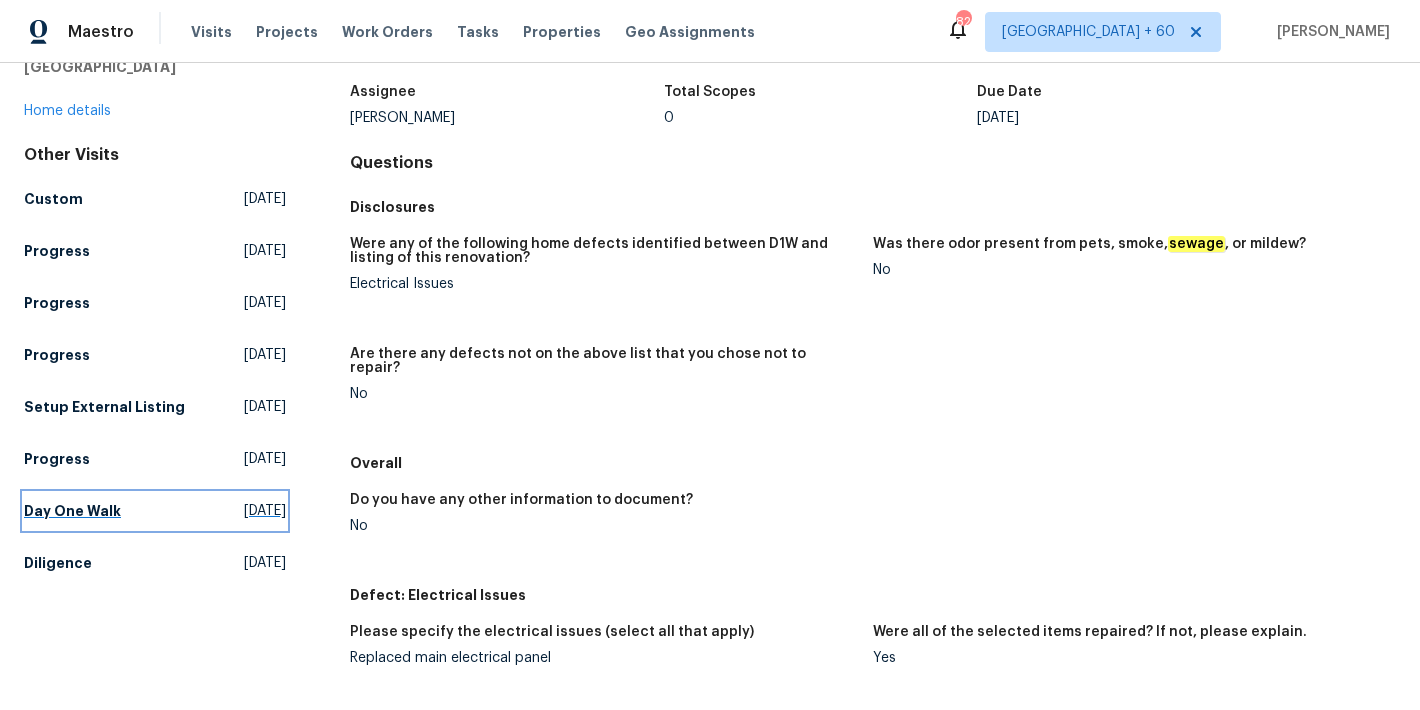click on "Day One Walk" at bounding box center (72, 511) 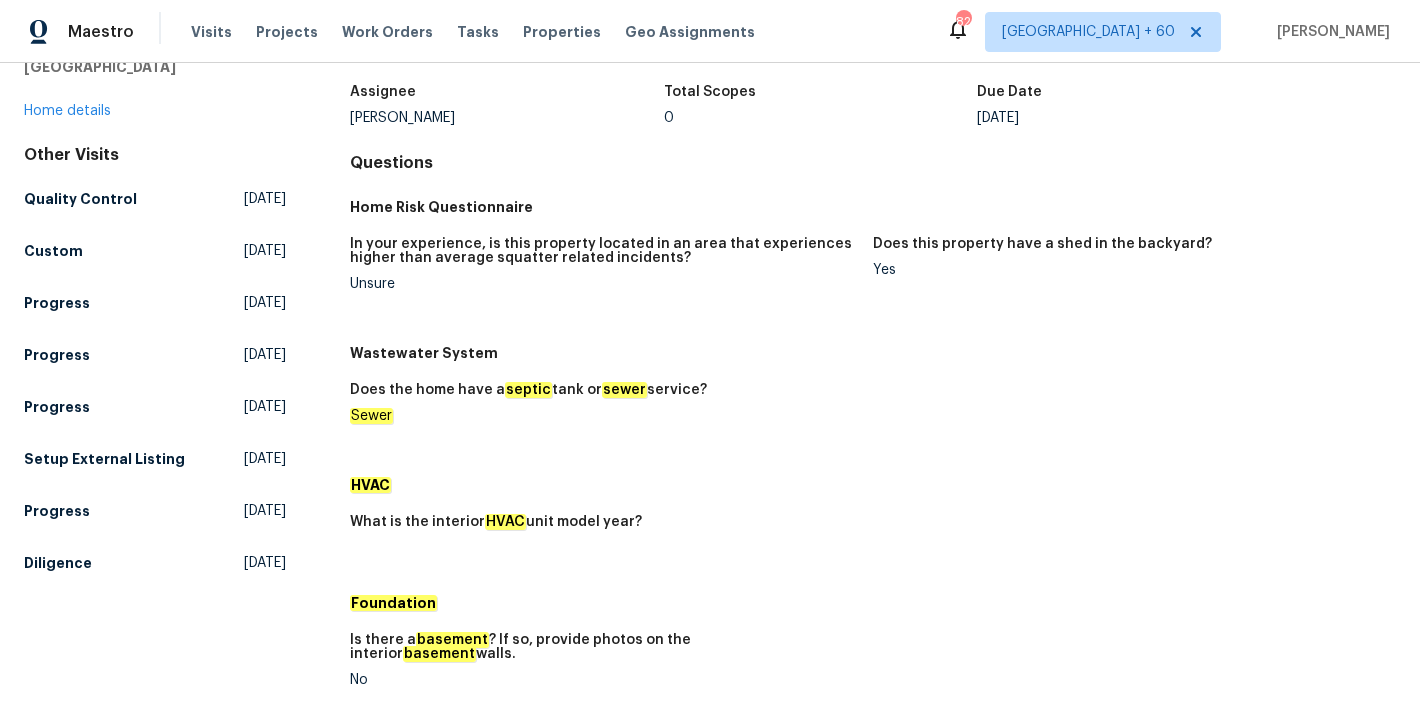 click on "Wastewater System" at bounding box center [873, 353] 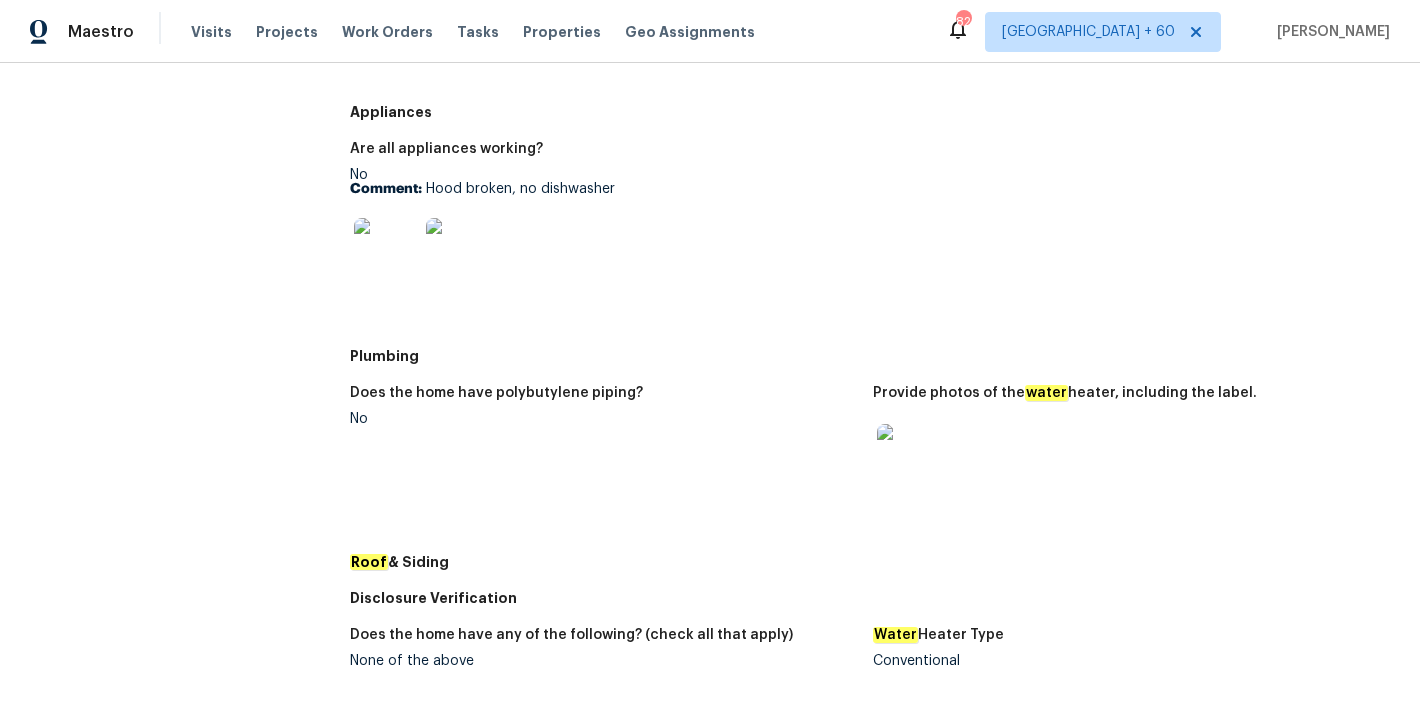 click at bounding box center (909, 456) 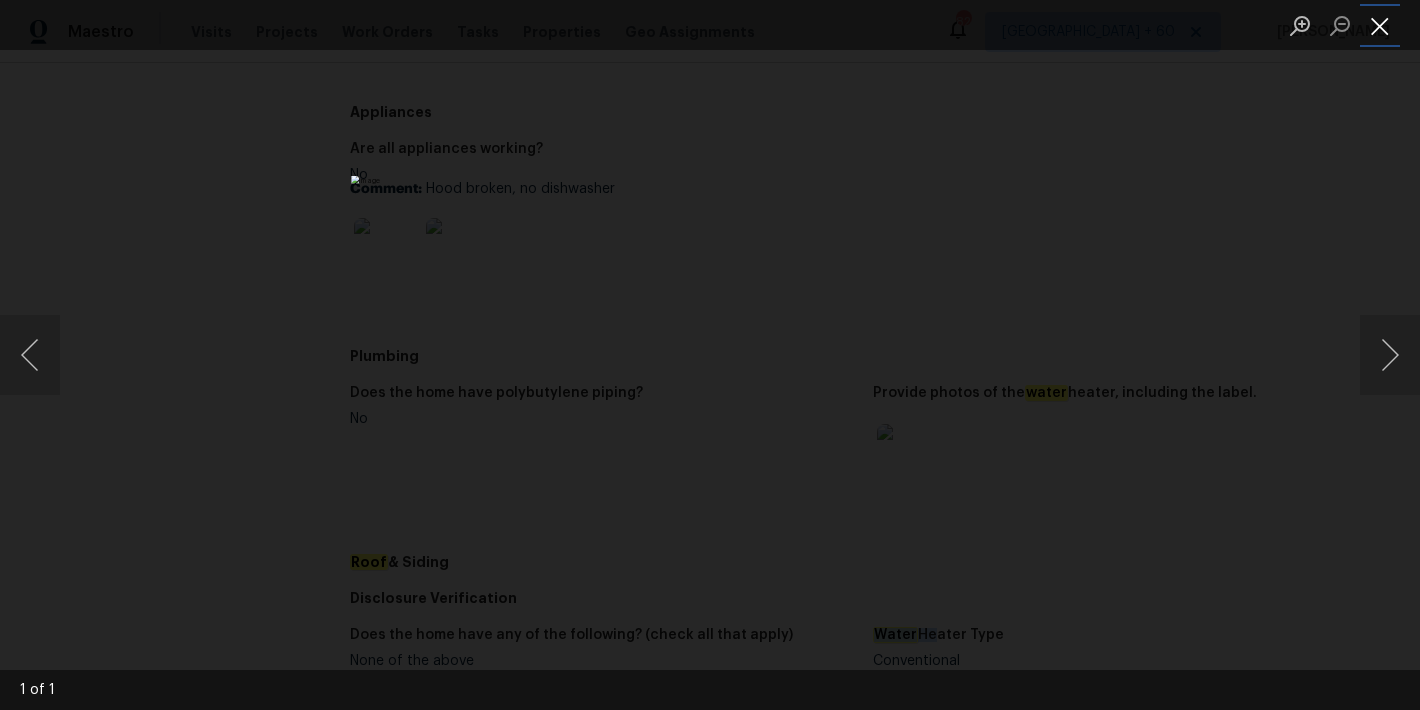 click at bounding box center (1380, 25) 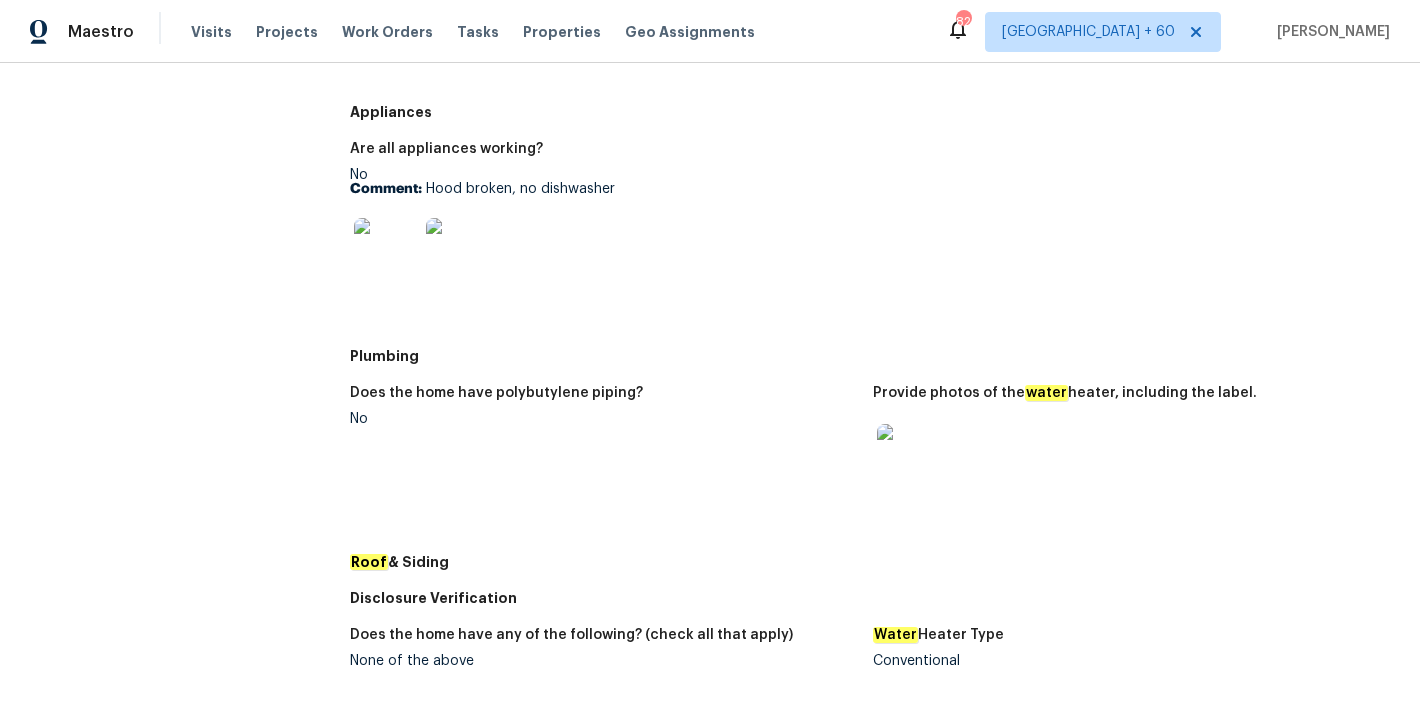 click on "Plumbing" at bounding box center [873, 356] 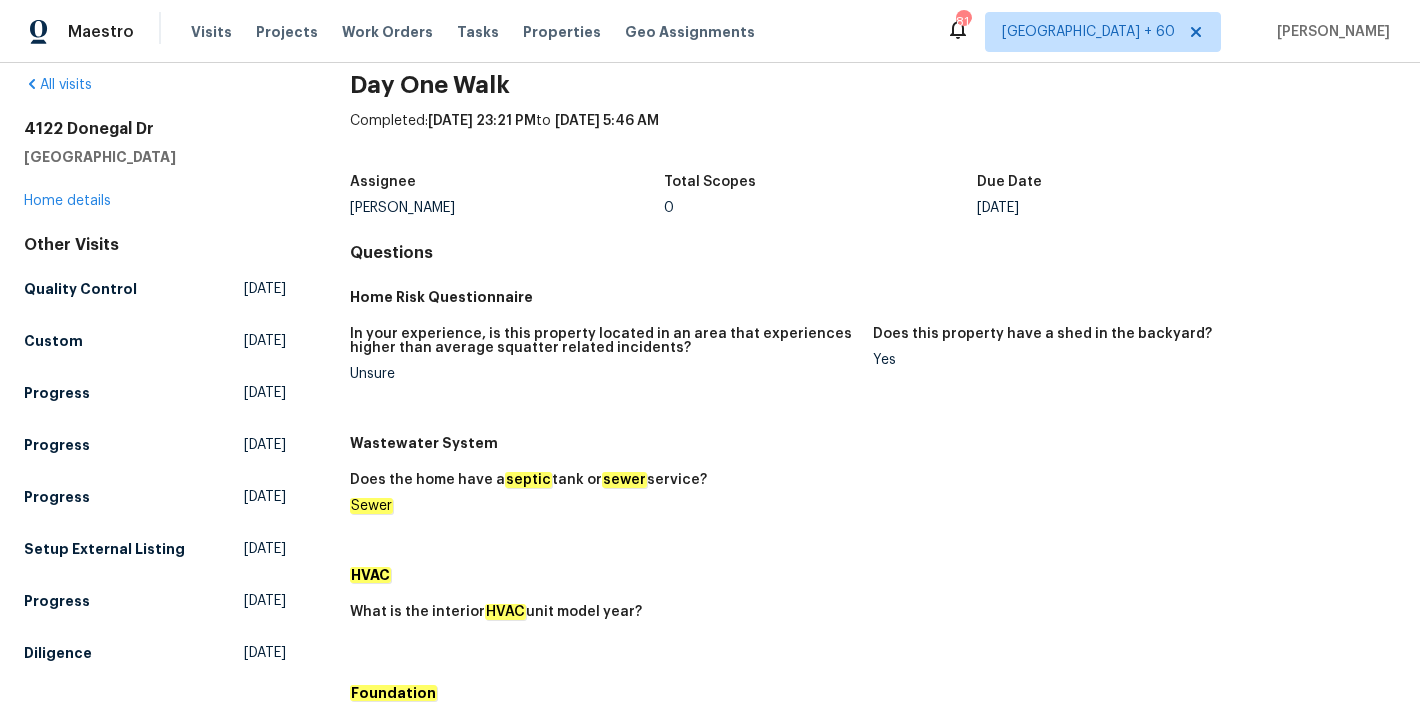 scroll, scrollTop: 0, scrollLeft: 0, axis: both 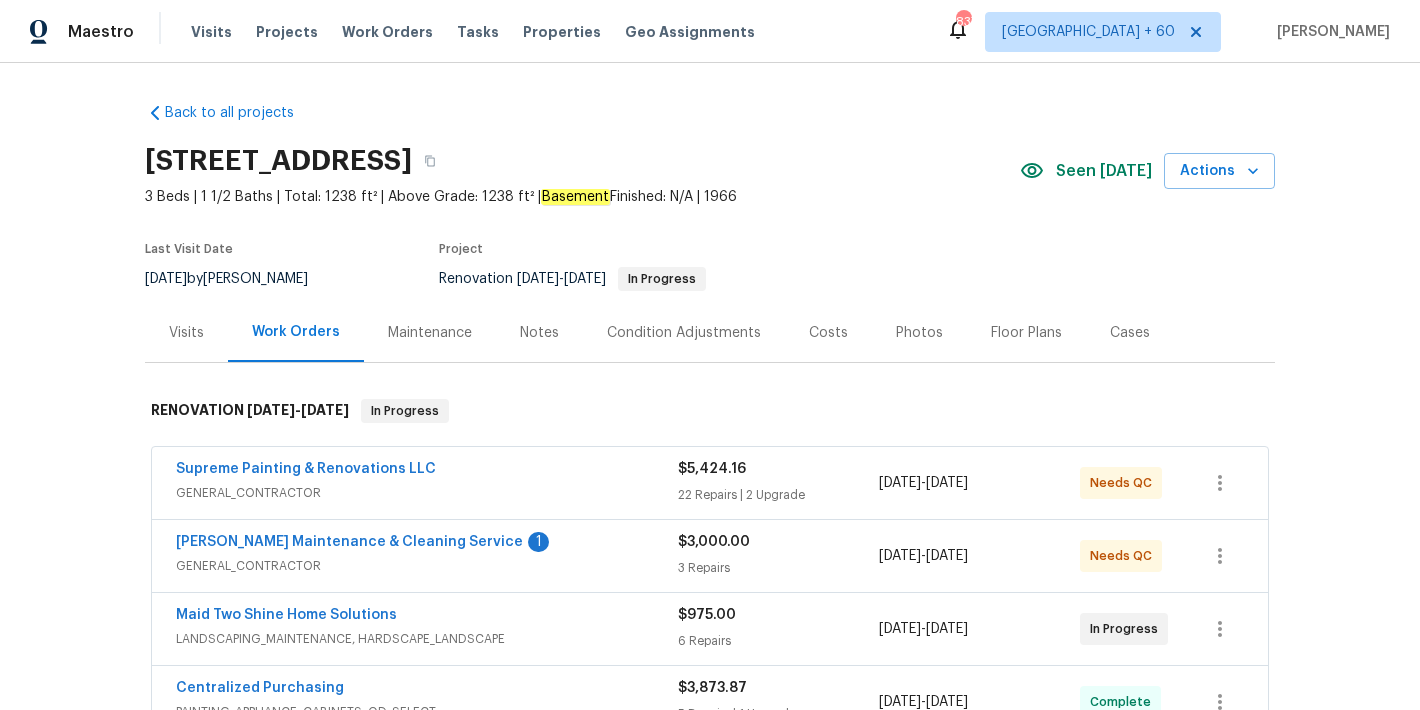 click on "3 Beds | 1 1/2 Baths | Total: 1238 ft² | Above Grade: 1238 ft² |  Basement  Finished: N/A | 1966" at bounding box center (582, 197) 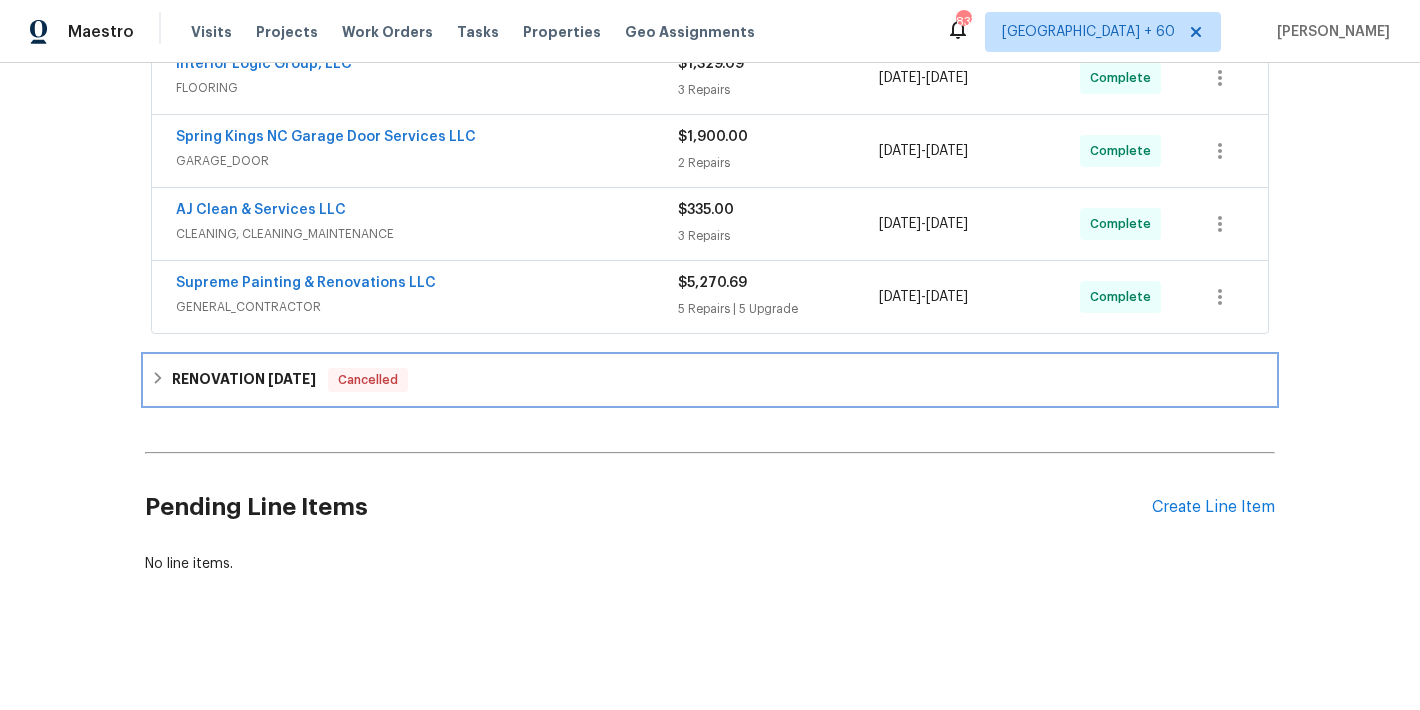 click on "RENOVATION   6/4/25 Cancelled" at bounding box center [710, 380] 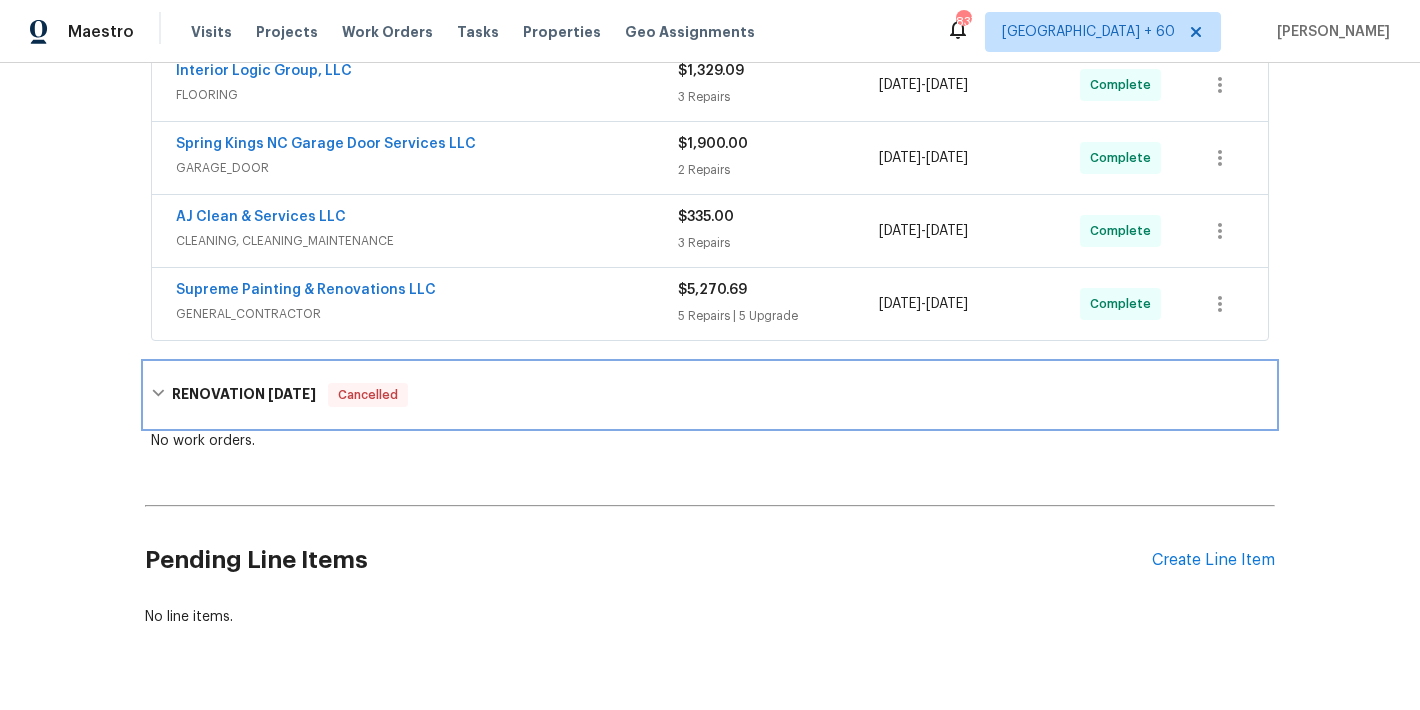 scroll, scrollTop: 689, scrollLeft: 0, axis: vertical 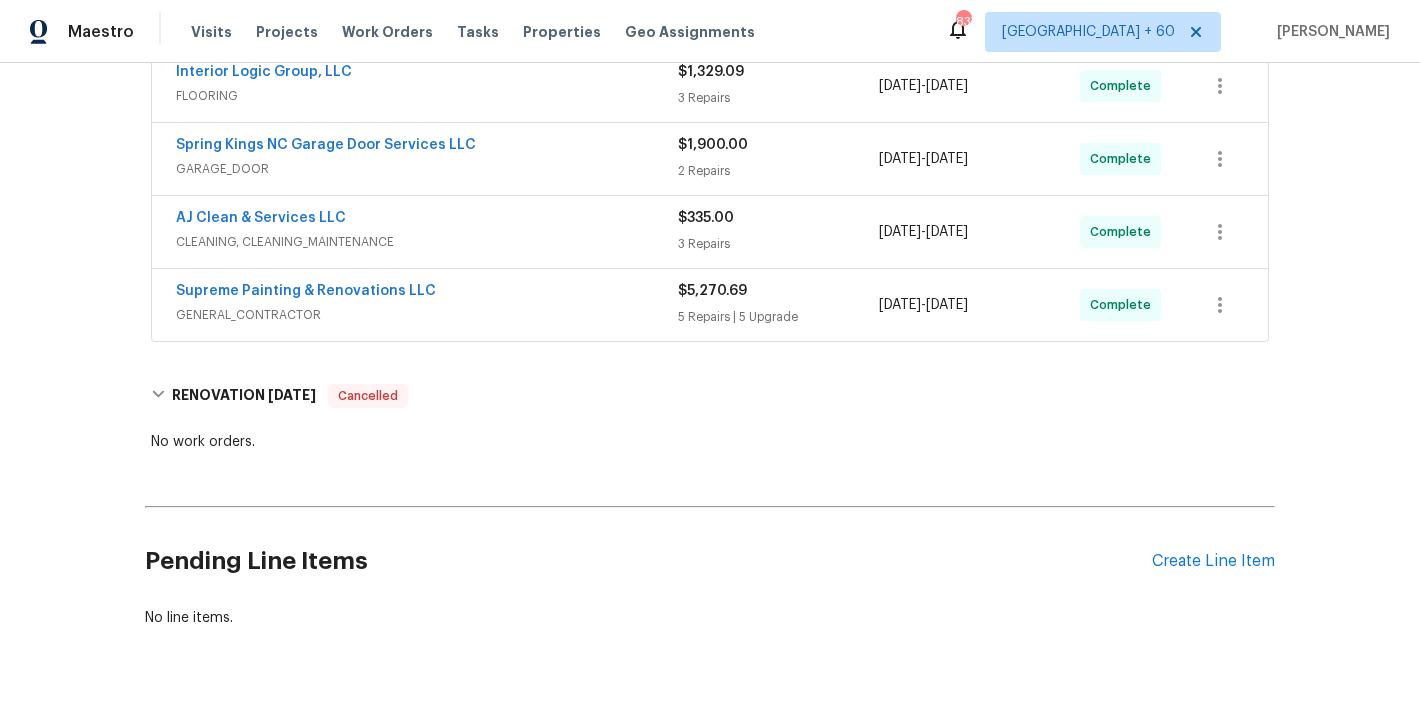 click on "GENERAL_CONTRACTOR" at bounding box center [427, 315] 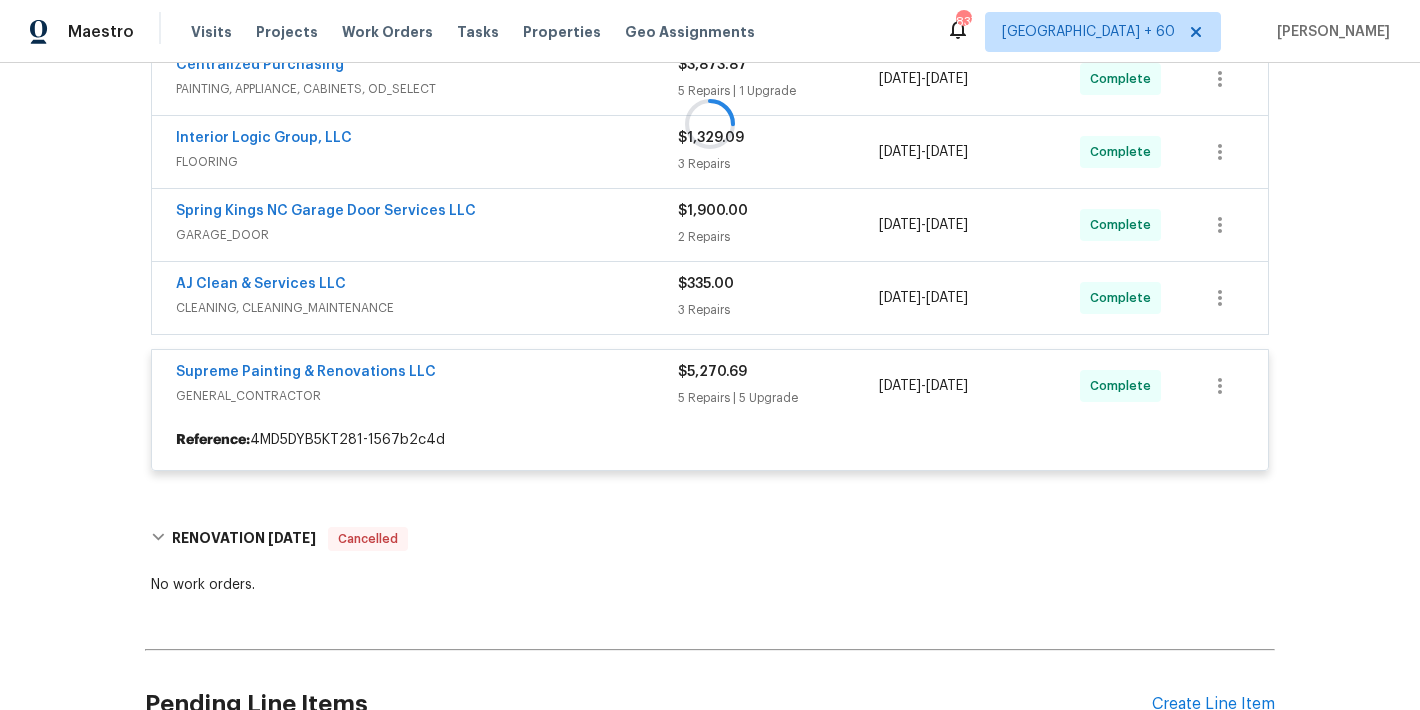 scroll, scrollTop: 609, scrollLeft: 0, axis: vertical 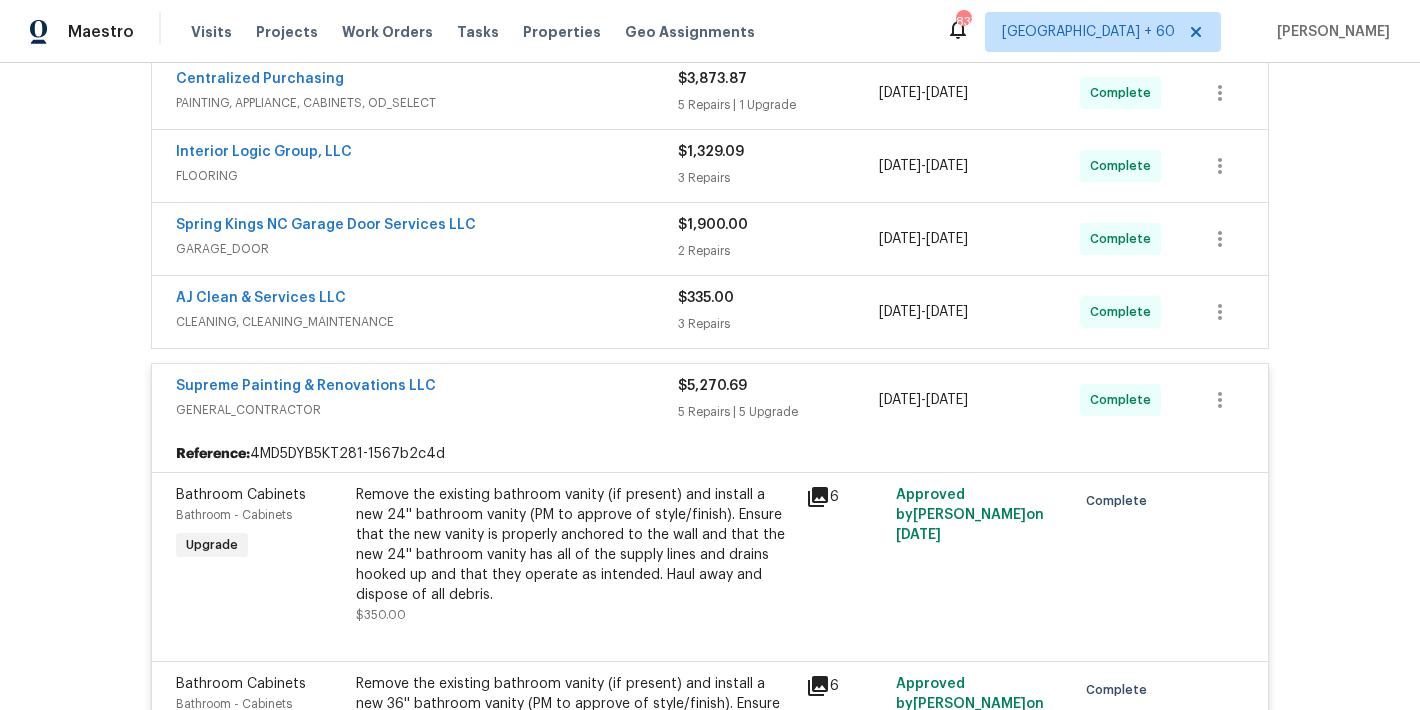 click on "CLEANING, CLEANING_MAINTENANCE" at bounding box center (427, 322) 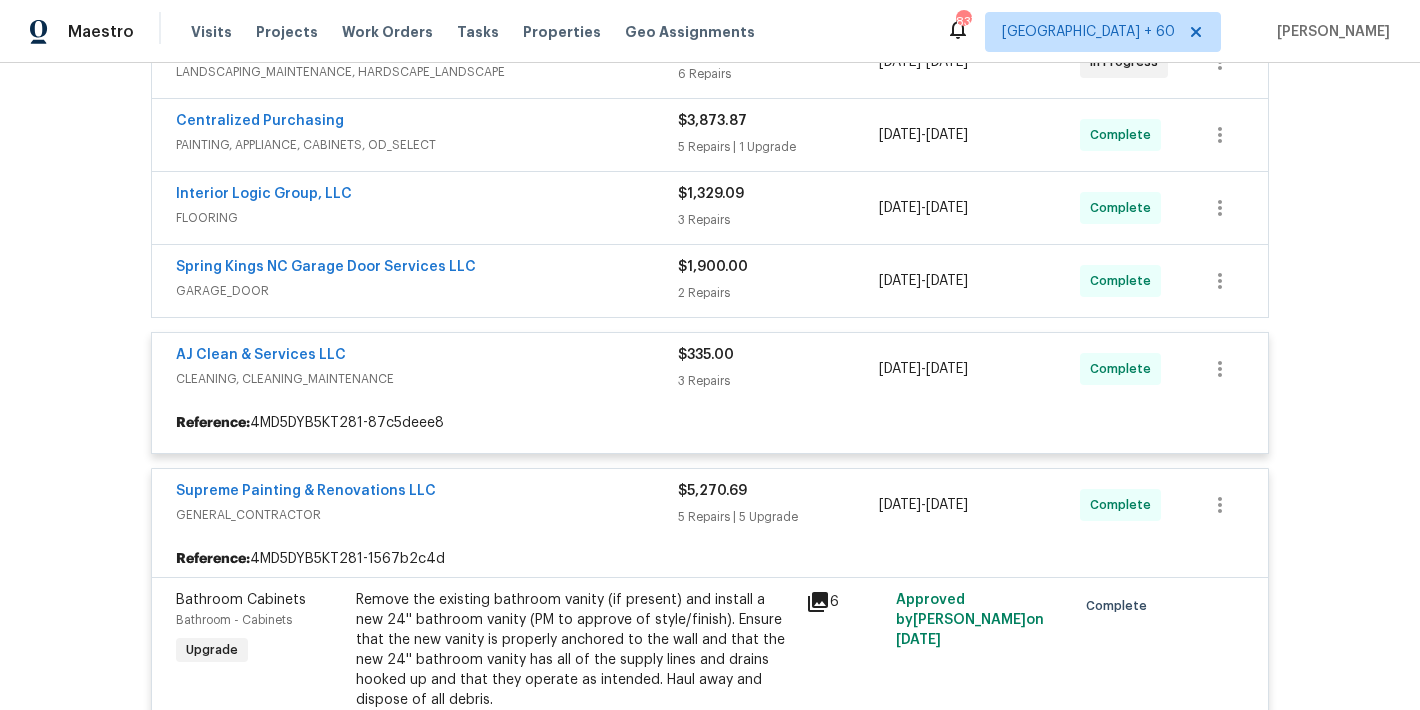 scroll, scrollTop: 556, scrollLeft: 0, axis: vertical 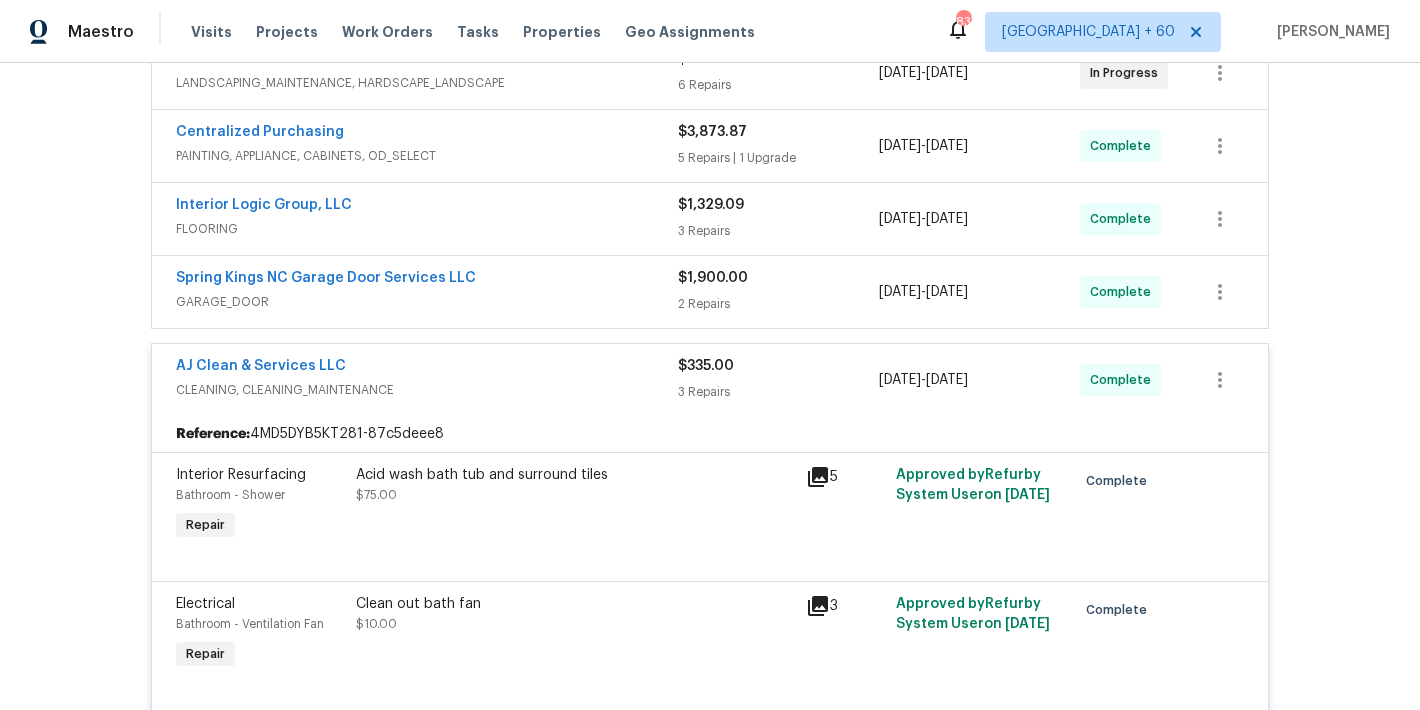 click on "Spring Kings NC Garage Door Services LLC" at bounding box center [427, 280] 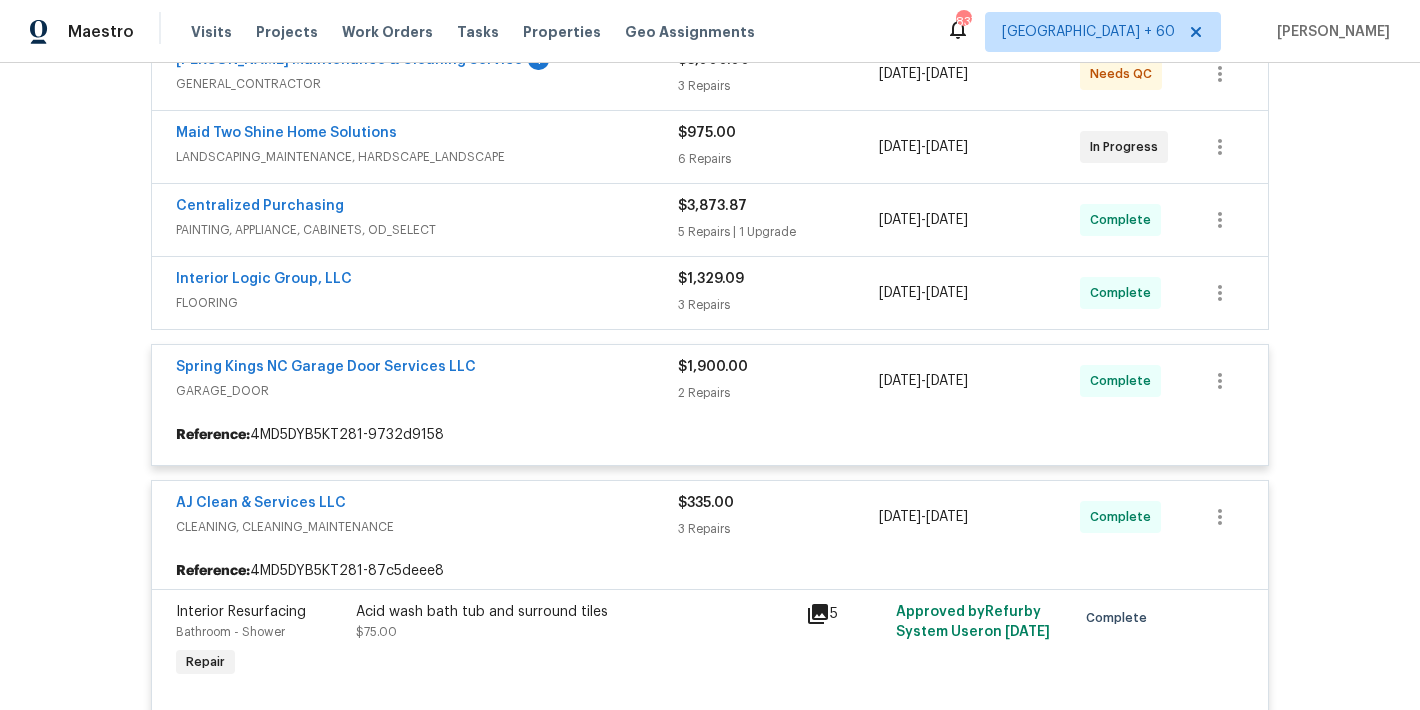 scroll, scrollTop: 463, scrollLeft: 0, axis: vertical 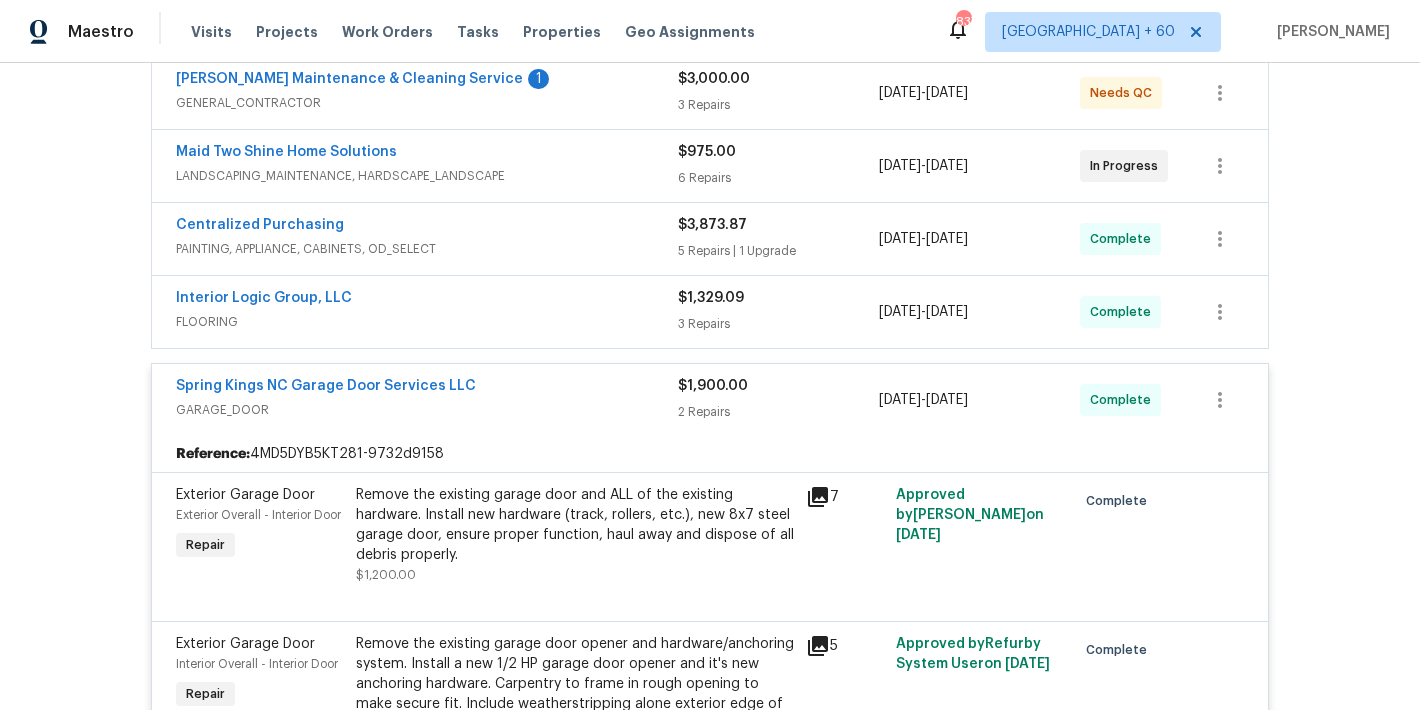 click on "Interior Logic Group, LLC FLOORING" at bounding box center (427, 310) 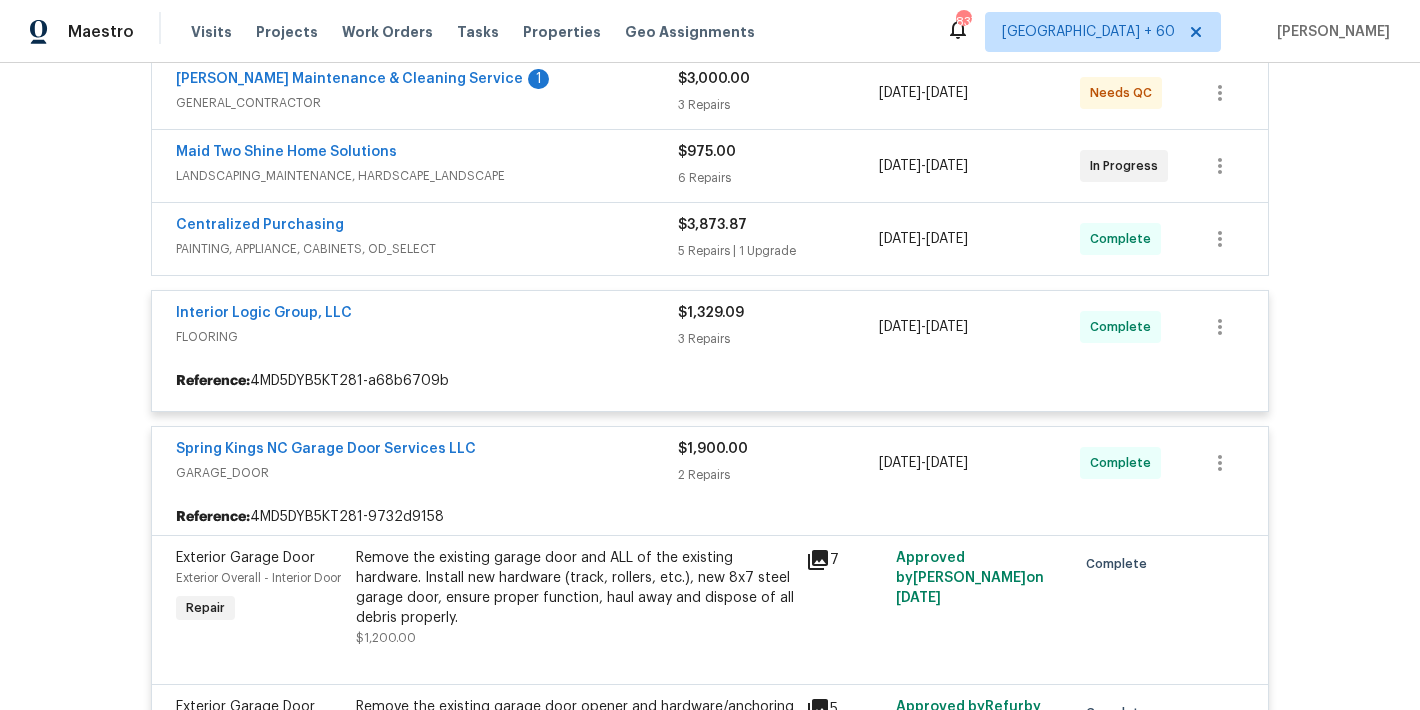 scroll, scrollTop: 388, scrollLeft: 0, axis: vertical 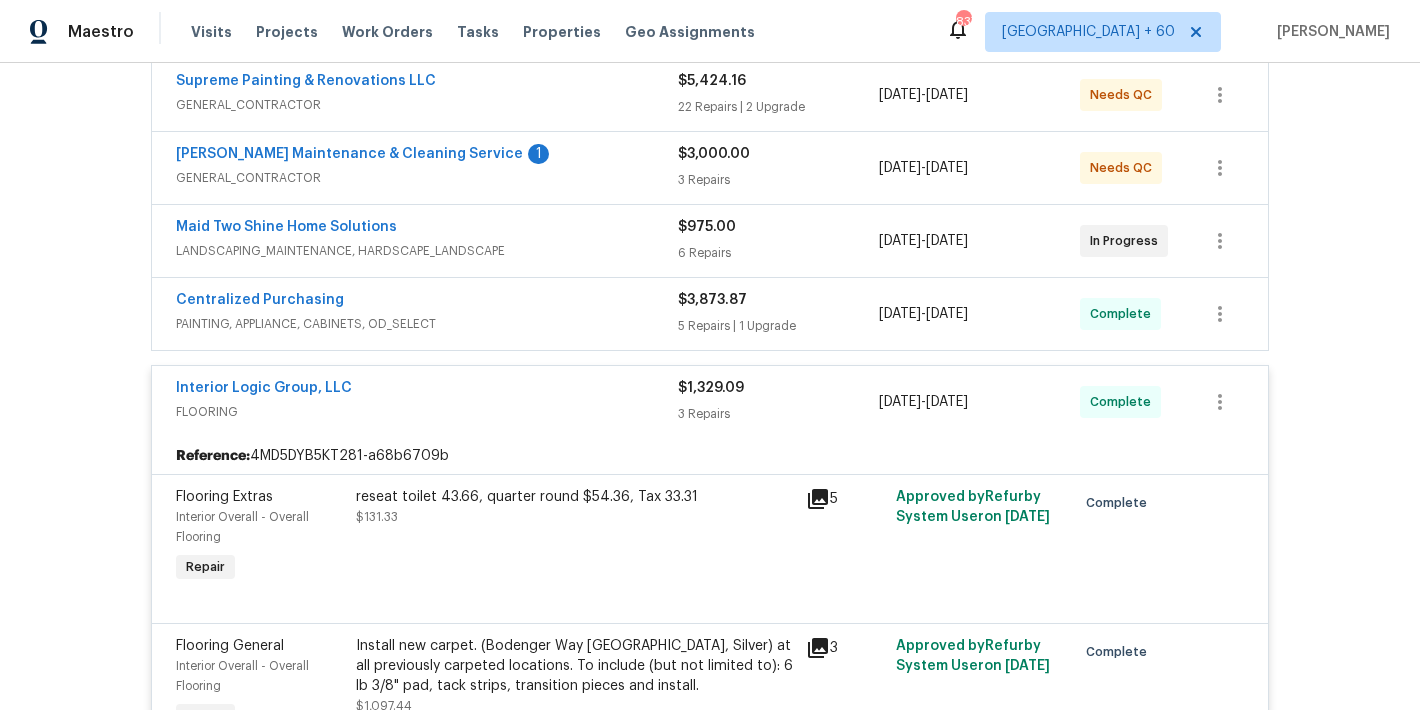click on "PAINTING, APPLIANCE, CABINETS, OD_SELECT" at bounding box center [427, 324] 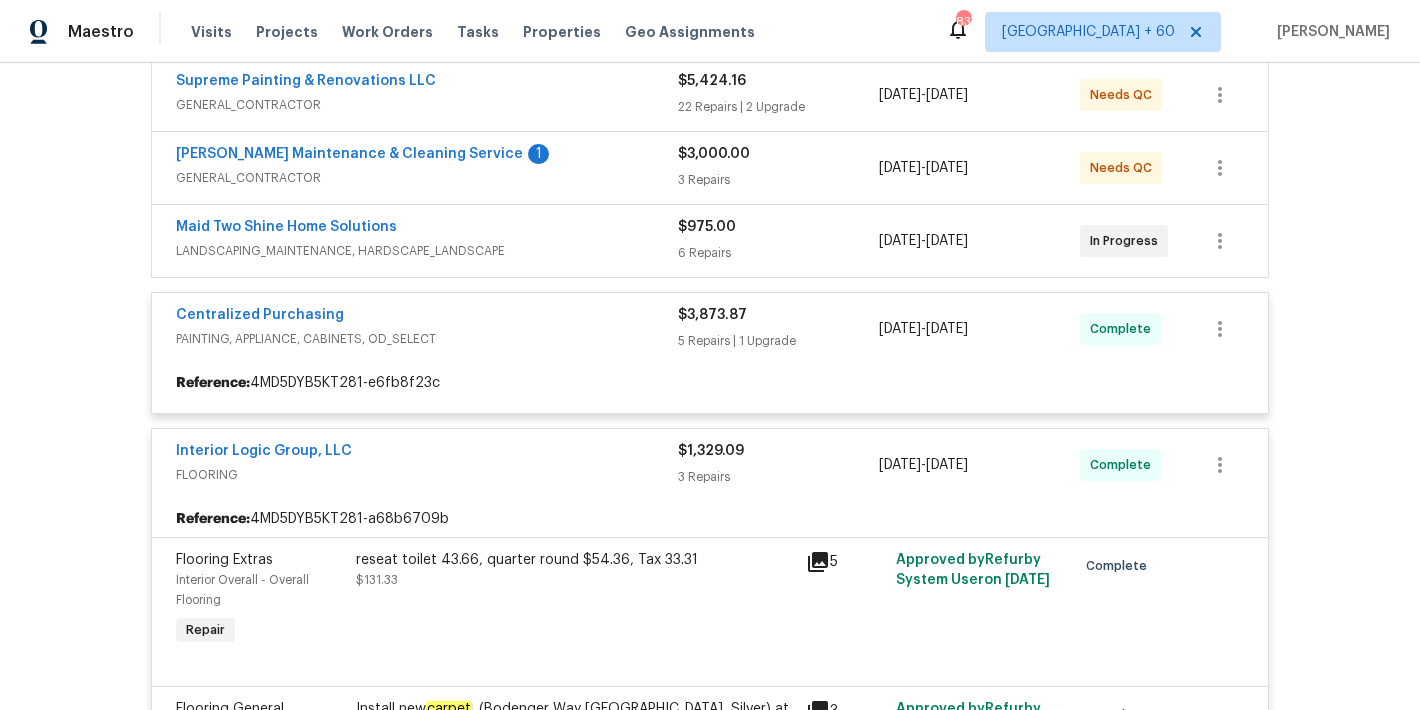 scroll, scrollTop: 283, scrollLeft: 0, axis: vertical 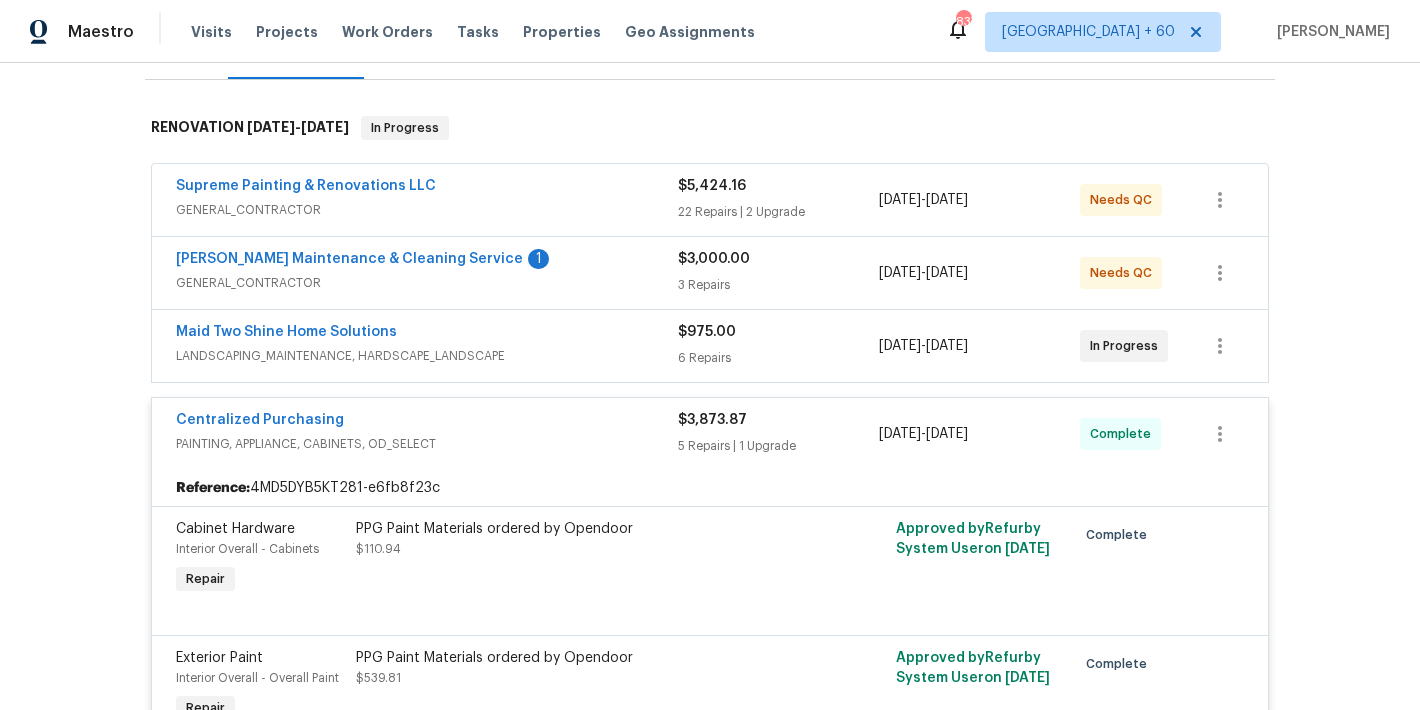 click on "LANDSCAPING_MAINTENANCE, HARDSCAPE_LANDSCAPE" at bounding box center [427, 356] 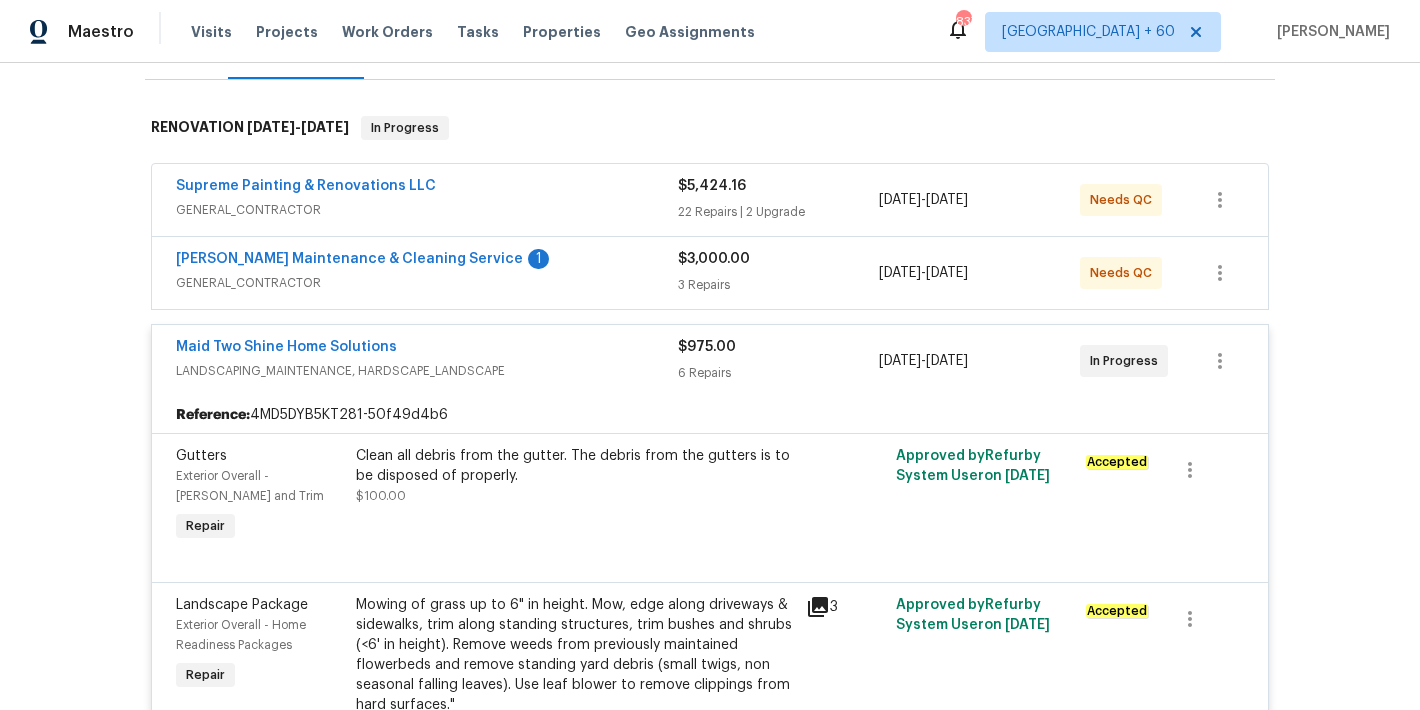 click on "GENERAL_CONTRACTOR" at bounding box center [427, 283] 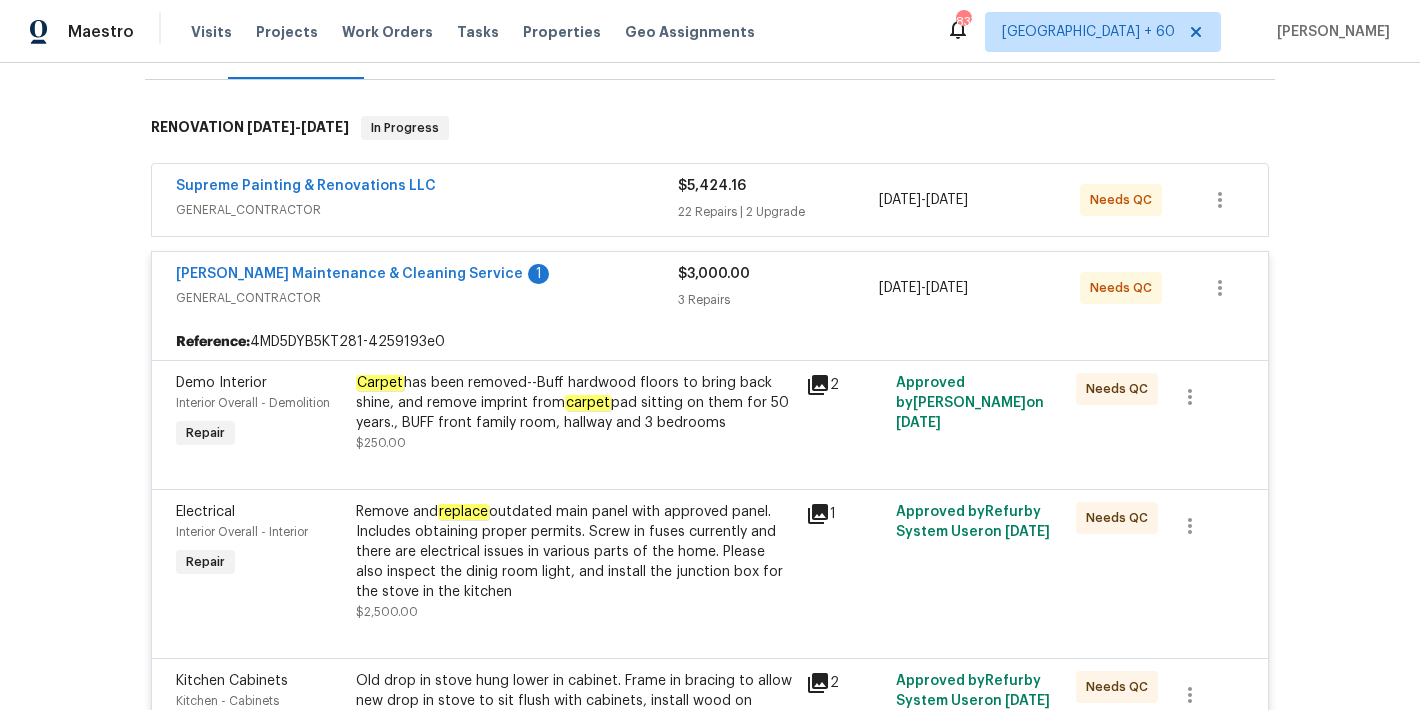 click on "Supreme Painting & Renovations LLC" at bounding box center [427, 188] 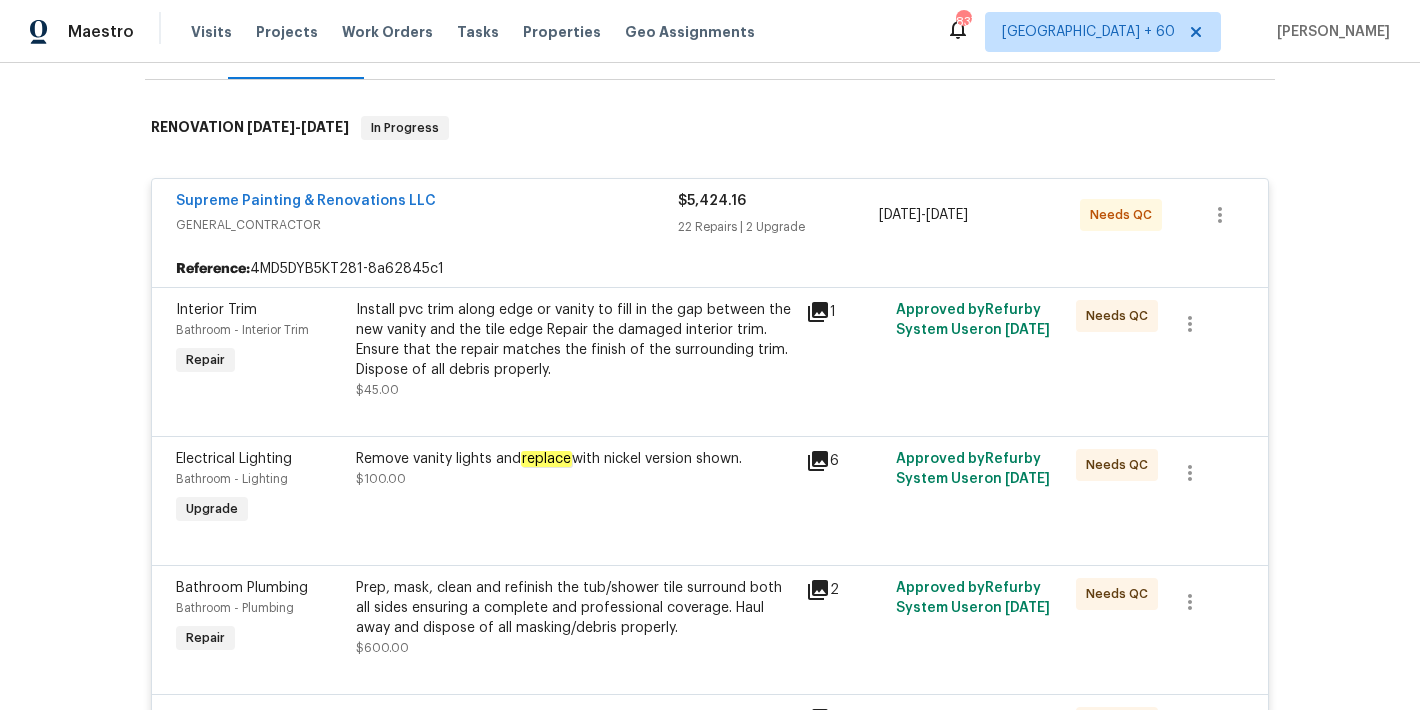 click on "Supreme Painting & Renovations LLC" at bounding box center (427, 203) 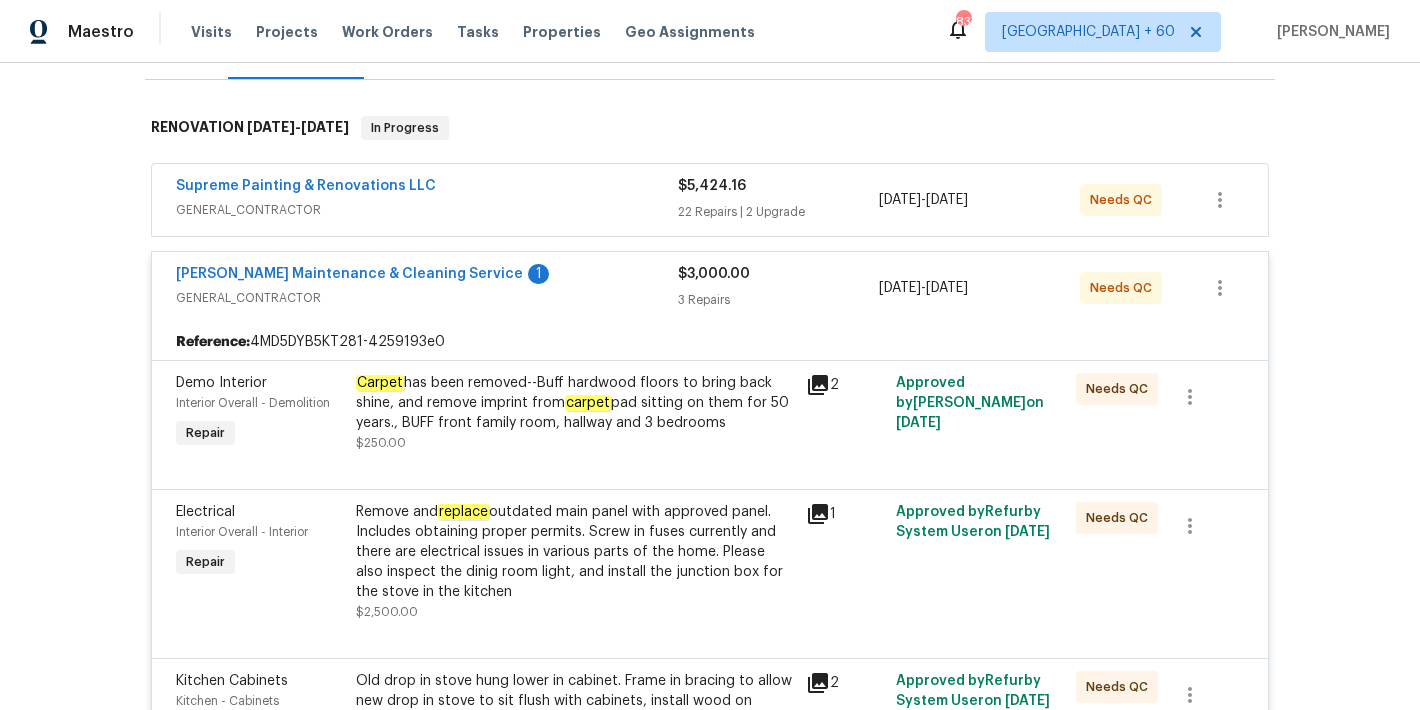 click on "Supreme Painting & Renovations LLC" at bounding box center [427, 188] 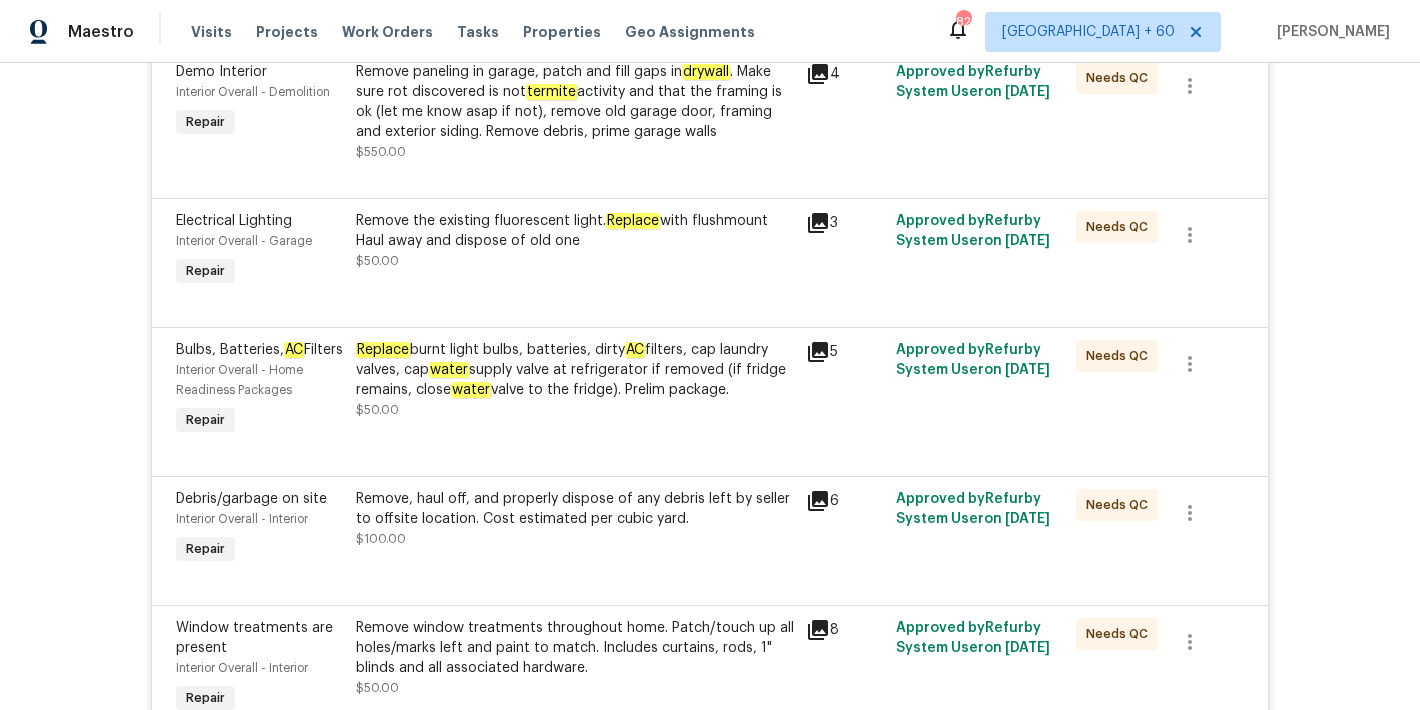 scroll, scrollTop: 3057, scrollLeft: 0, axis: vertical 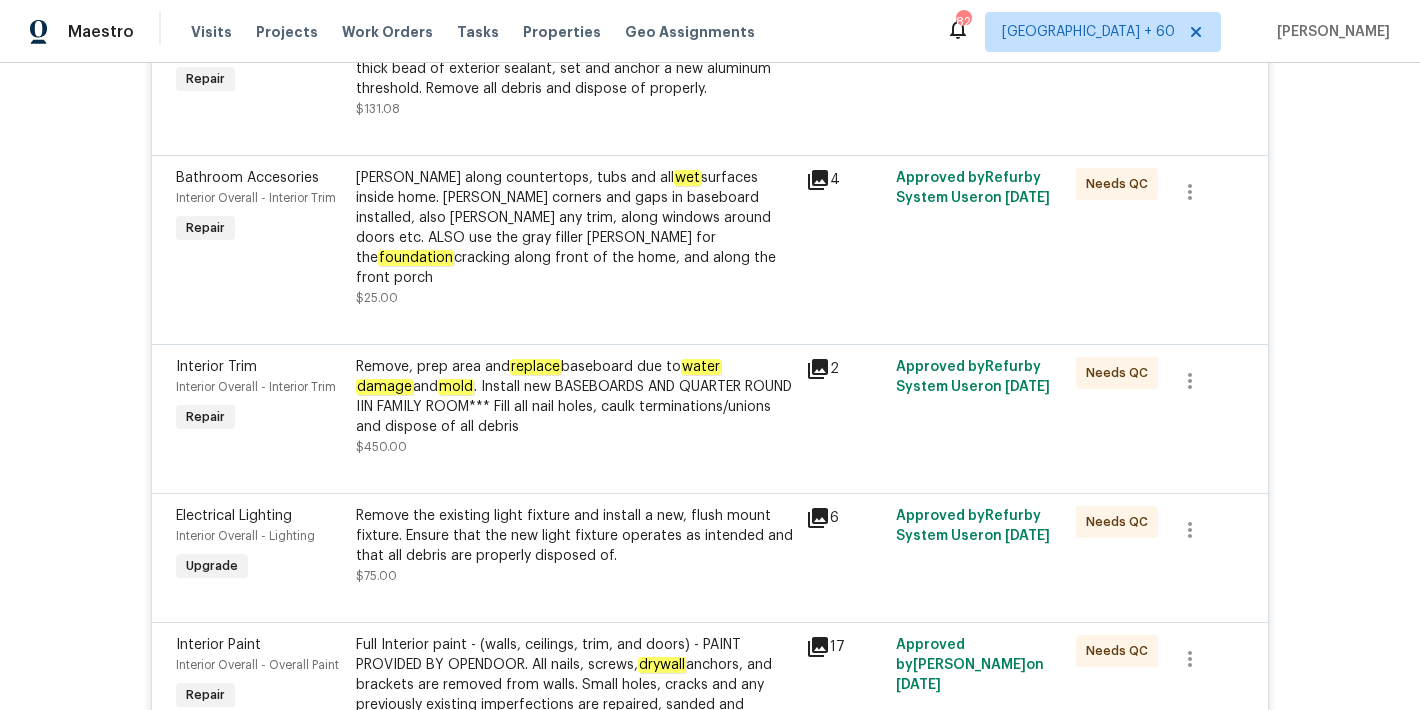 click on "Remove, prep area and  replace  baseboard due to  water   damage  and  mold . Install new BASEBOARDS AND QUARTER ROUND IIN FAMILY ROOM***
Fill all nail holes, caulk terminations/unions and dispose of all debris" at bounding box center (575, 397) 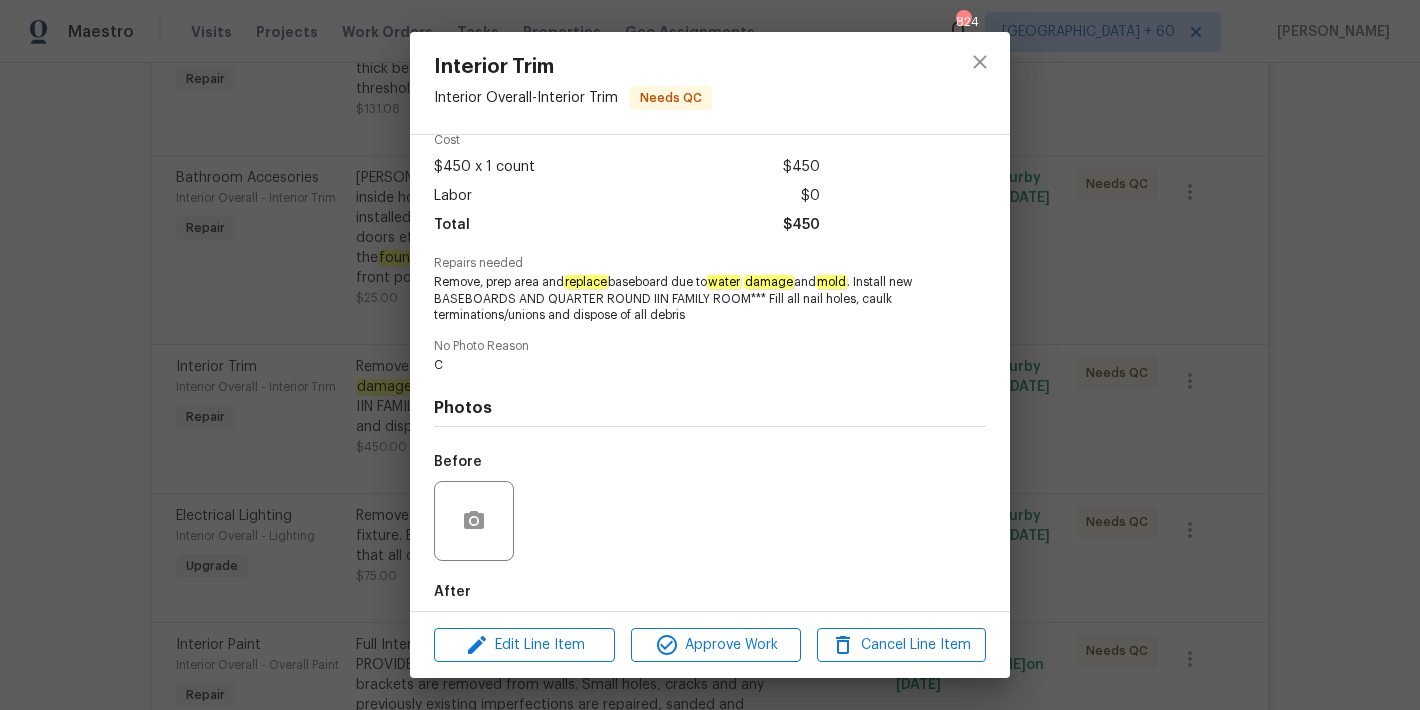 scroll, scrollTop: 0, scrollLeft: 0, axis: both 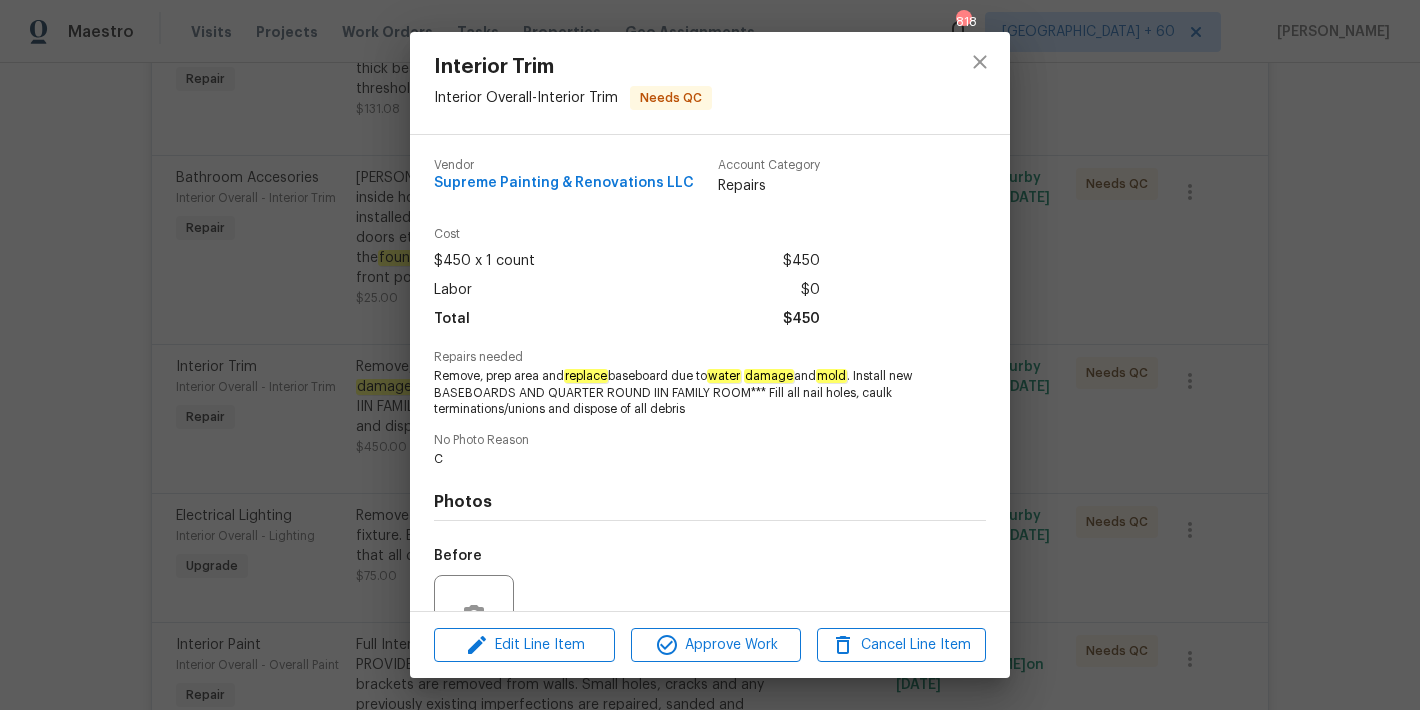 click on "Interior Trim Interior Overall  -  Interior Trim Needs QC Vendor Supreme Painting & Renovations LLC Account Category Repairs Cost $450 x 1 count $450 Labor $0 Total $450 Repairs needed Remove, prep area and  replace  baseboard due to  water   damage  and  mold . Install new BASEBOARDS AND QUARTER ROUND IIN FAMILY ROOM***
Fill all nail holes, caulk terminations/unions and dispose of all debris No Photo Reason C Photos Before After  Edit Line Item  Approve Work  Cancel Line Item" at bounding box center [710, 355] 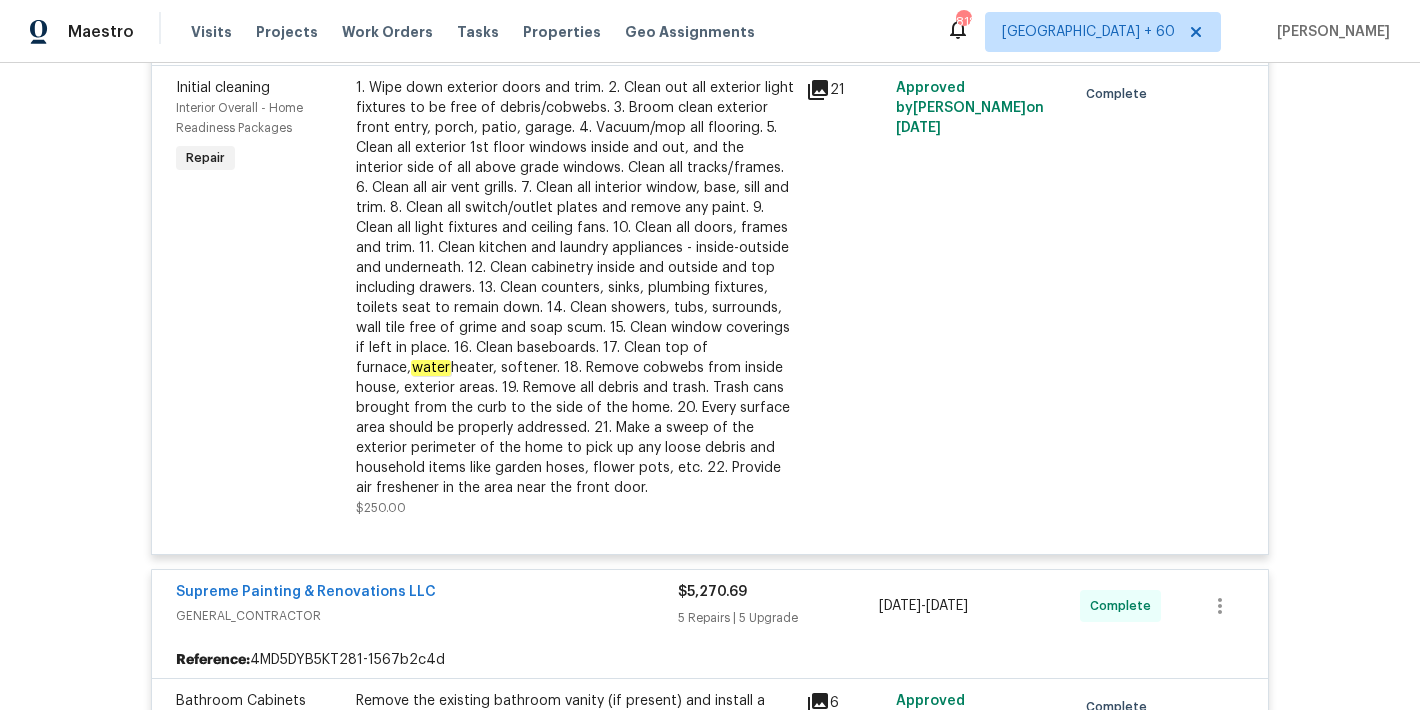 scroll, scrollTop: 3057, scrollLeft: 0, axis: vertical 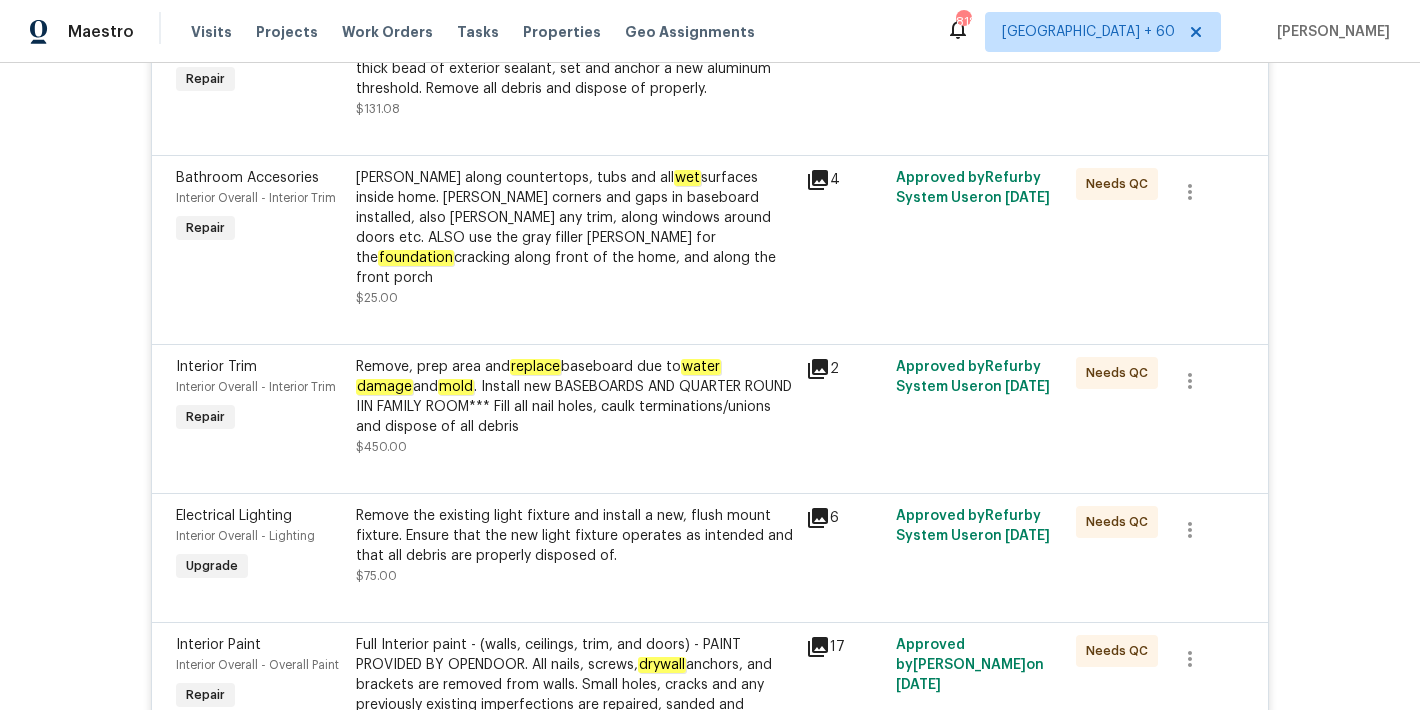 click on "Remove, prep area and  replace  baseboard due to  water   damage  and  mold . Install new BASEBOARDS AND QUARTER ROUND IIN FAMILY ROOM***
Fill all nail holes, caulk terminations/unions and dispose of all debris" at bounding box center [575, 397] 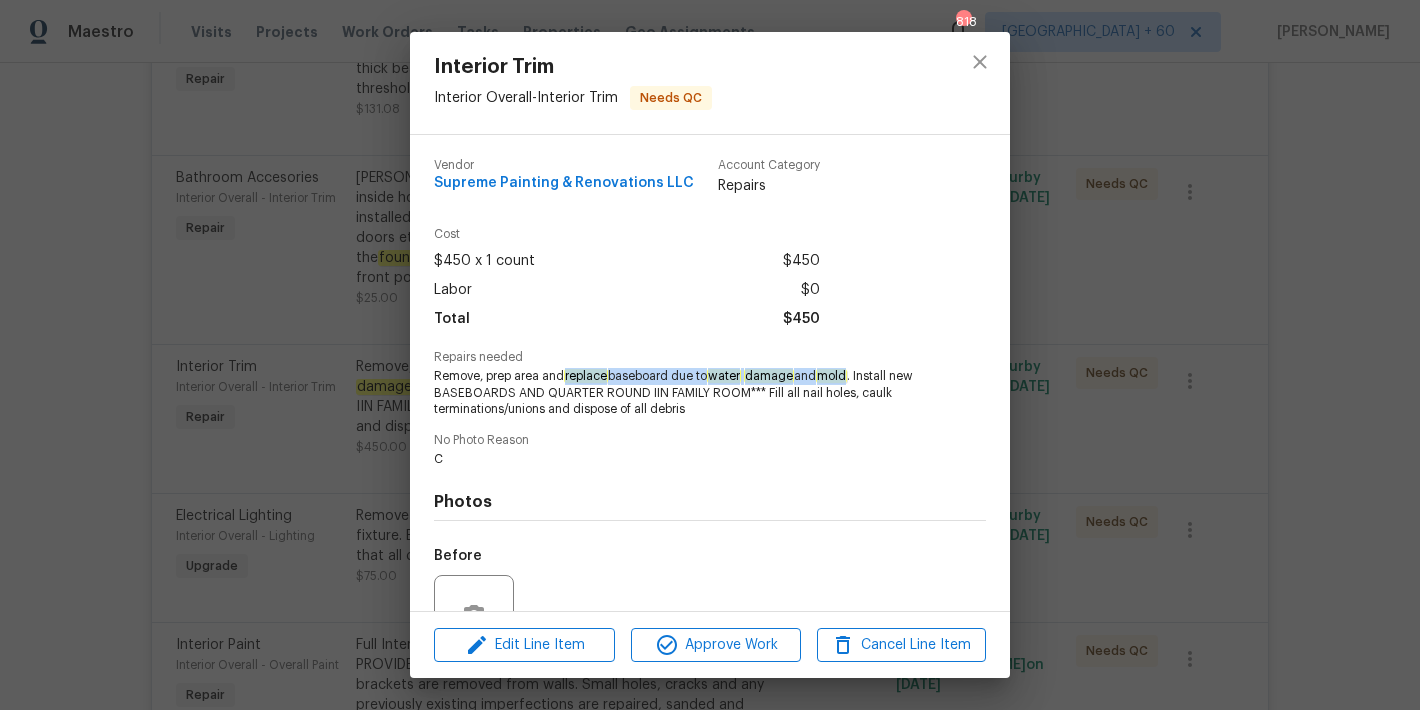 drag, startPoint x: 860, startPoint y: 375, endPoint x: 567, endPoint y: 372, distance: 293.01535 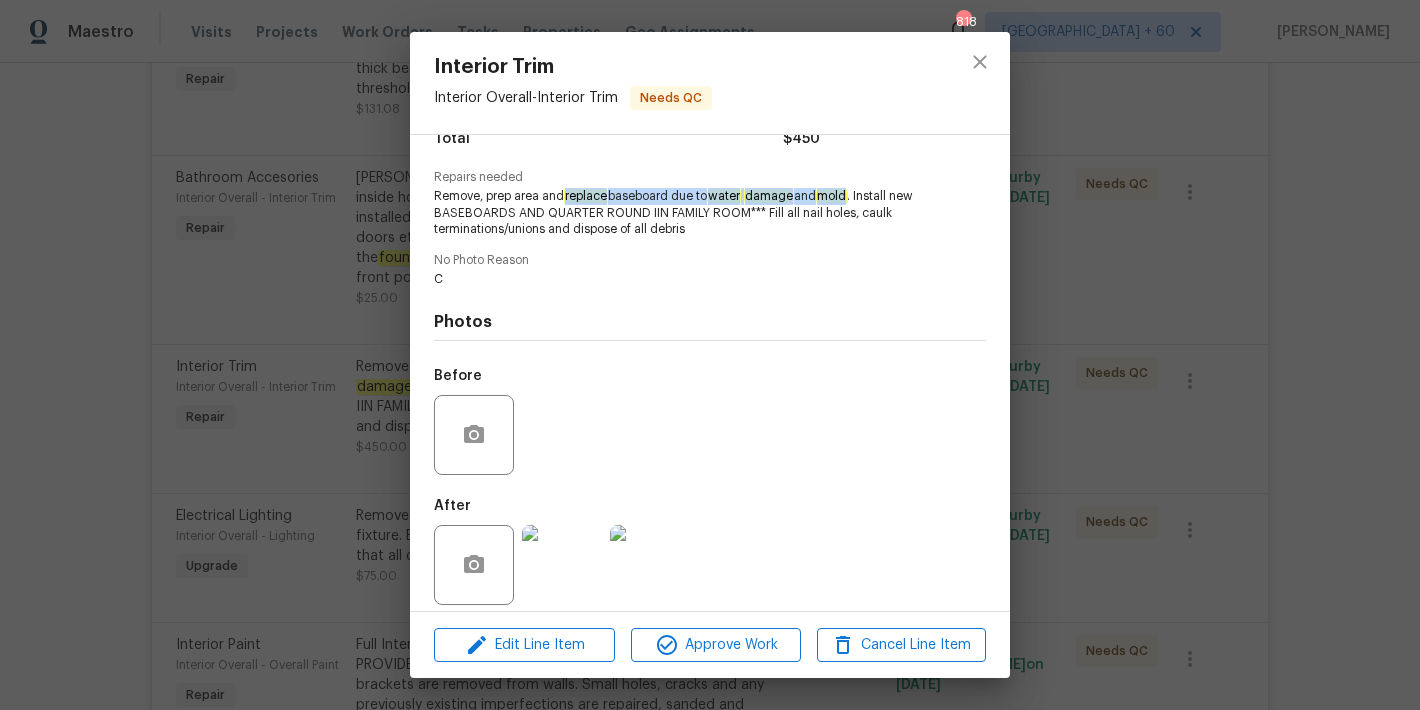 scroll, scrollTop: 194, scrollLeft: 0, axis: vertical 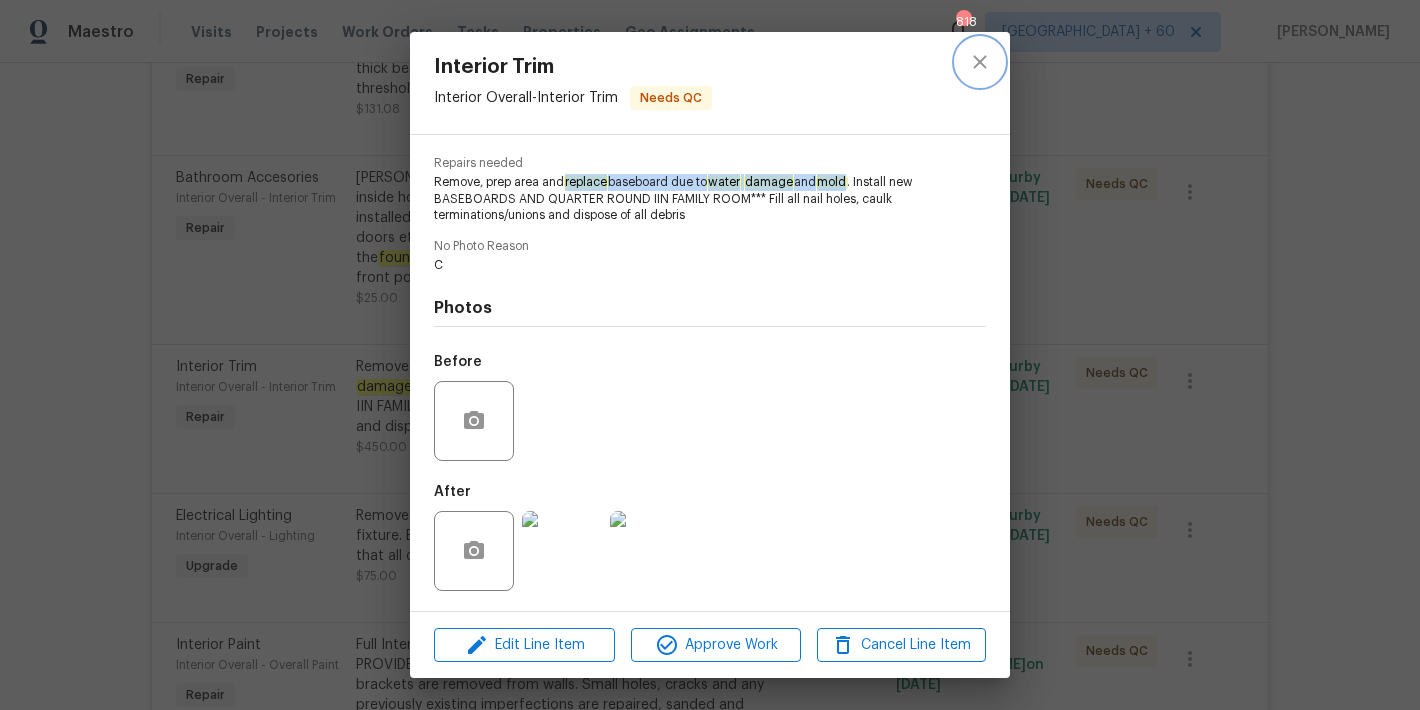 click 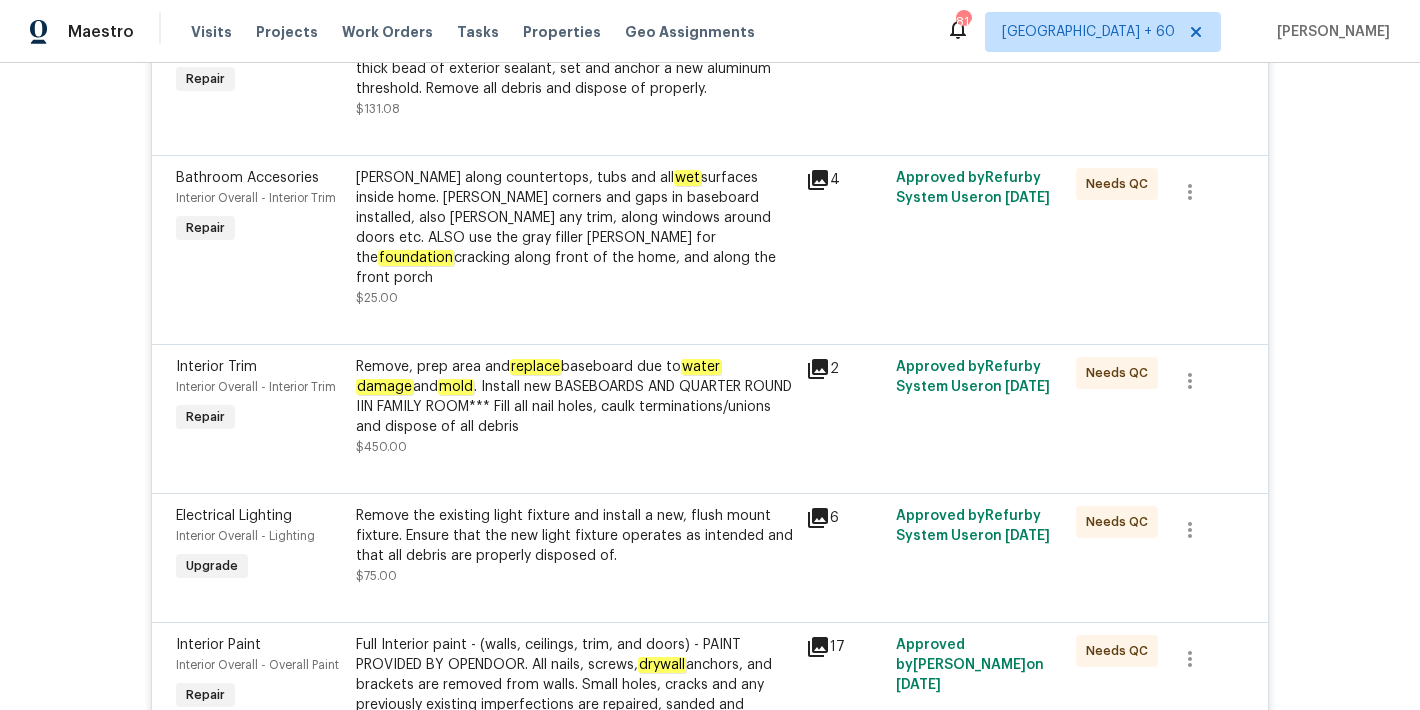 click on "Back to all projects 4122 Donegal Dr, Greensboro, NC 27406 3 Beds | 1 1/2 Baths | Total: 1238 ft² | Above Grade: 1238 ft² |  Basement  Finished: N/A | 1966 Seen today Actions Last Visit Date 7/16/2025  by  Terry Tullar   Project Renovation   6/25/2025  -  7/10/2025 In Progress Visits Work Orders Maintenance Notes Condition Adjustments Costs Photos Floor Plans Cases RENOVATION   6/25/25  -  7/10/25 In Progress Supreme Painting & Renovations LLC GENERAL_CONTRACTOR $5,424.16 22 Repairs | 2 Upgrade 6/25/2025  -  7/3/2025 Needs QC Reference:  4MD5DYB5KT281-8a62845c1 Interior Trim Bathroom - Interior Trim Repair Install pvc trim along edge or vanity to fill in the gap between the new vanity and the tile edge
Repair the damaged interior trim. Ensure that the repair matches the finish of the surrounding trim. Dispose of all debris properly. $45.00   1 Approved by  Refurby System User  on   7/12/2025 Needs QC Electrical Lighting Bathroom - Lighting Upgrade Remove vanity lights and  replace $100.00   6 Approved by" at bounding box center [710, 386] 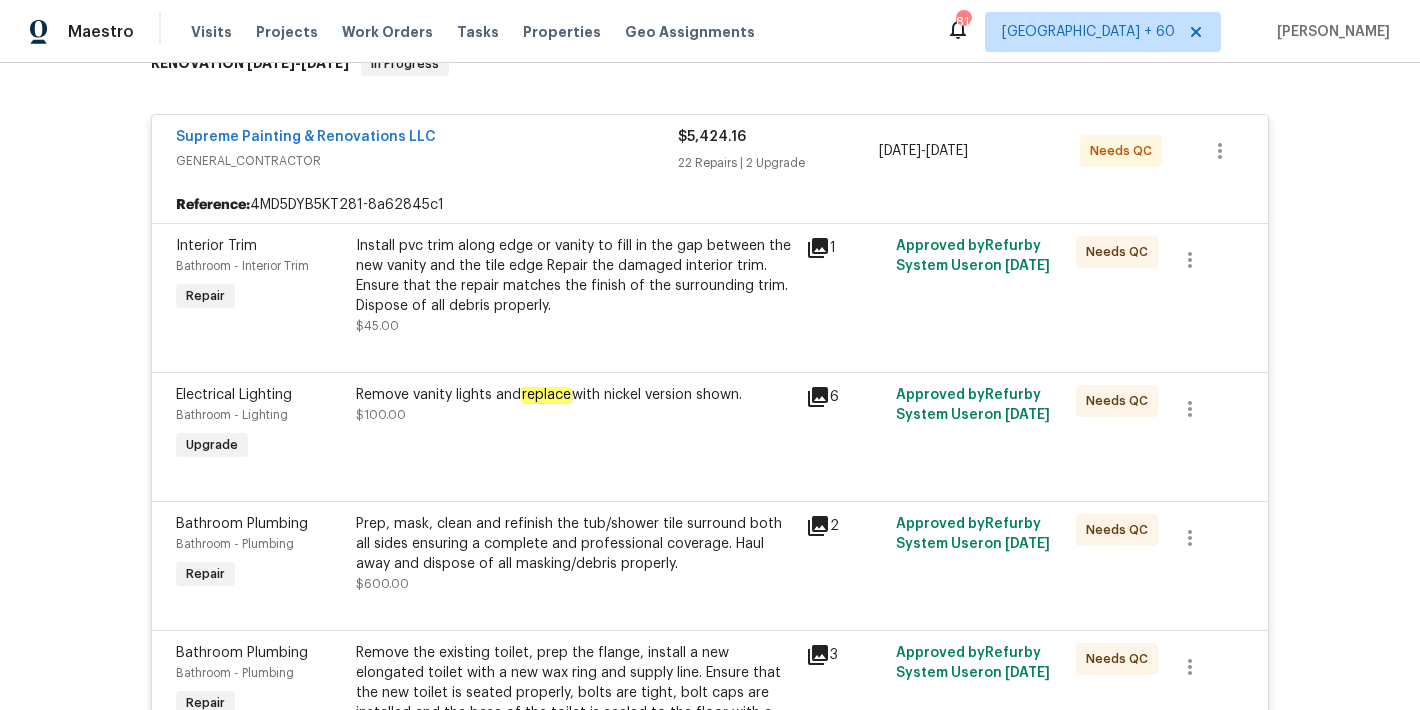 scroll, scrollTop: 0, scrollLeft: 0, axis: both 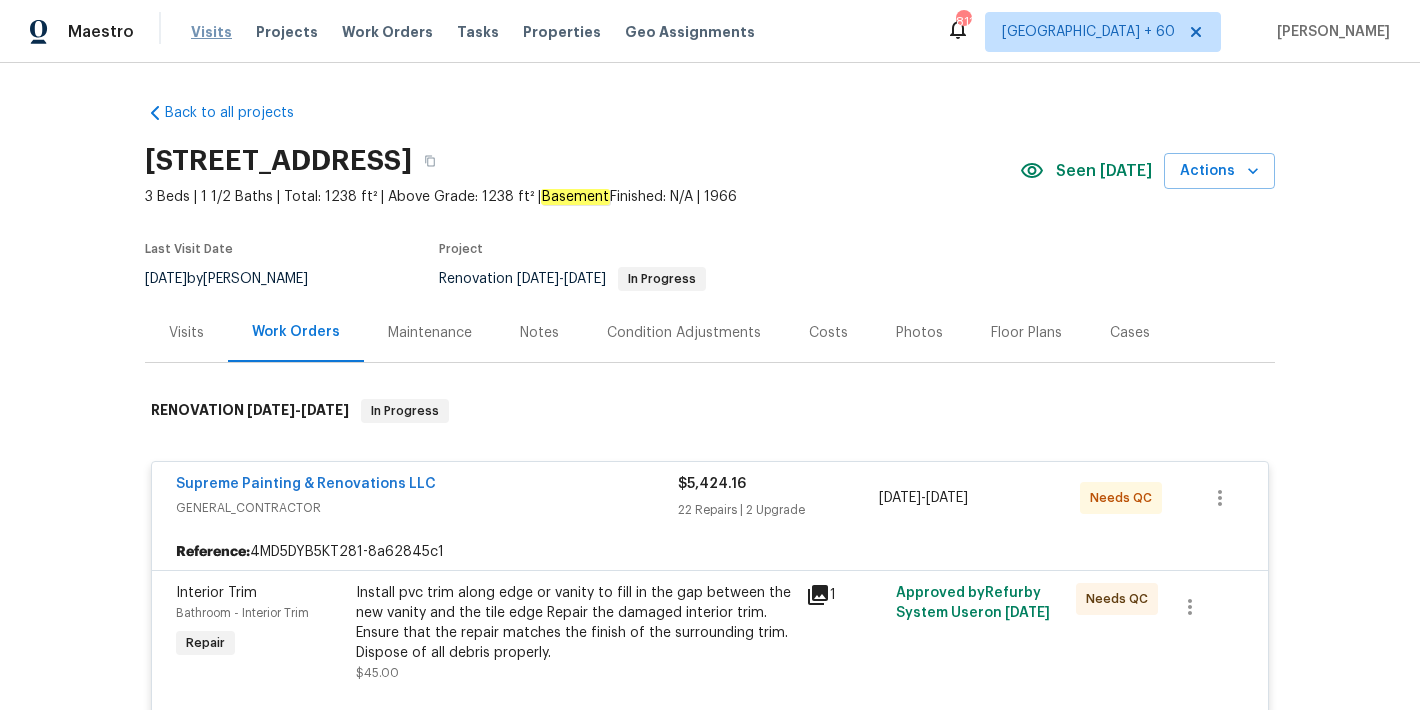 click on "Visits" at bounding box center (211, 32) 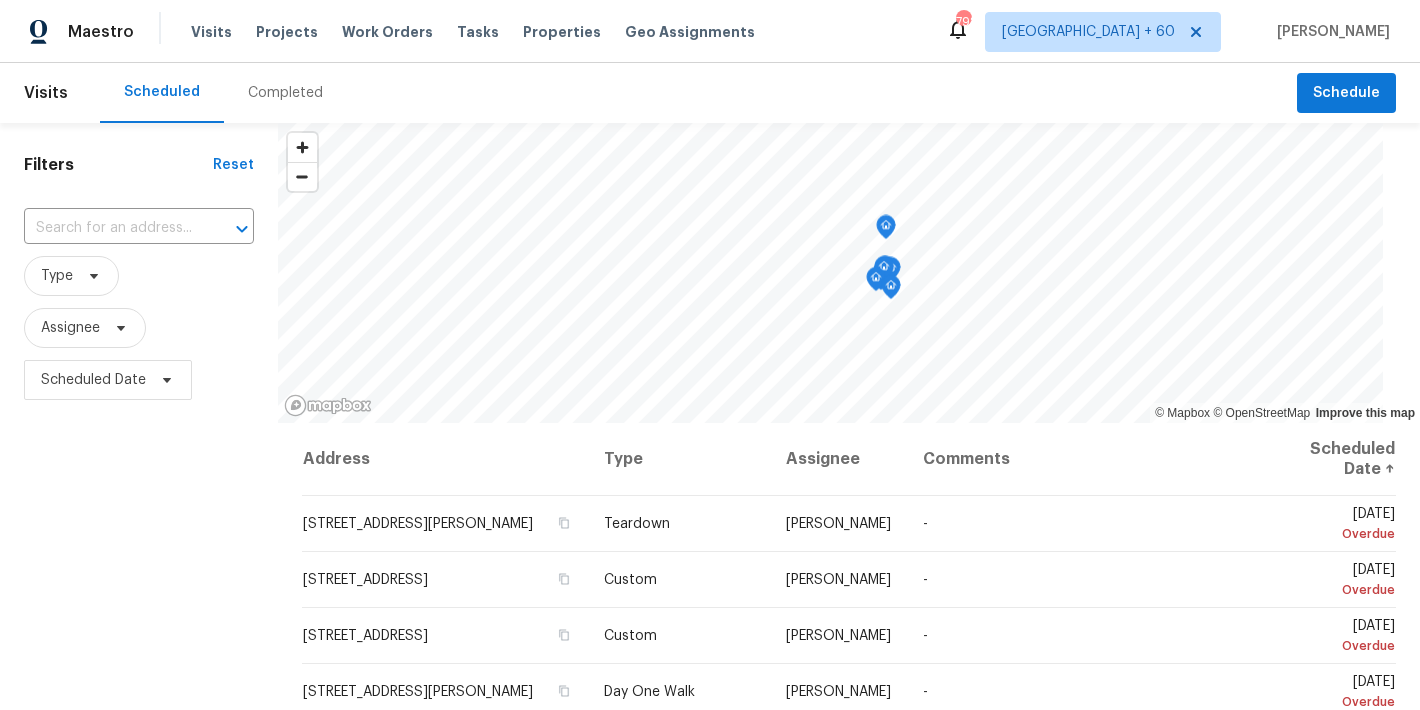 click on "Completed" at bounding box center [285, 93] 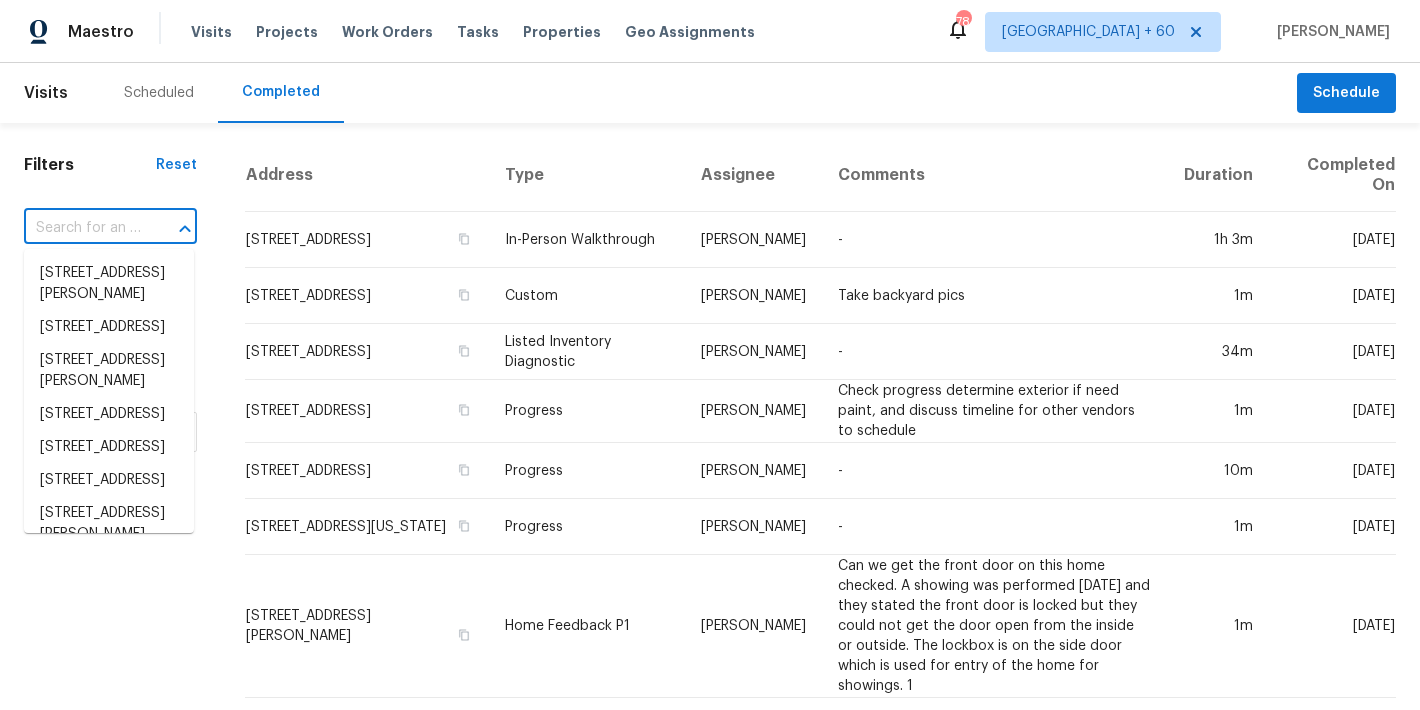 click at bounding box center [82, 228] 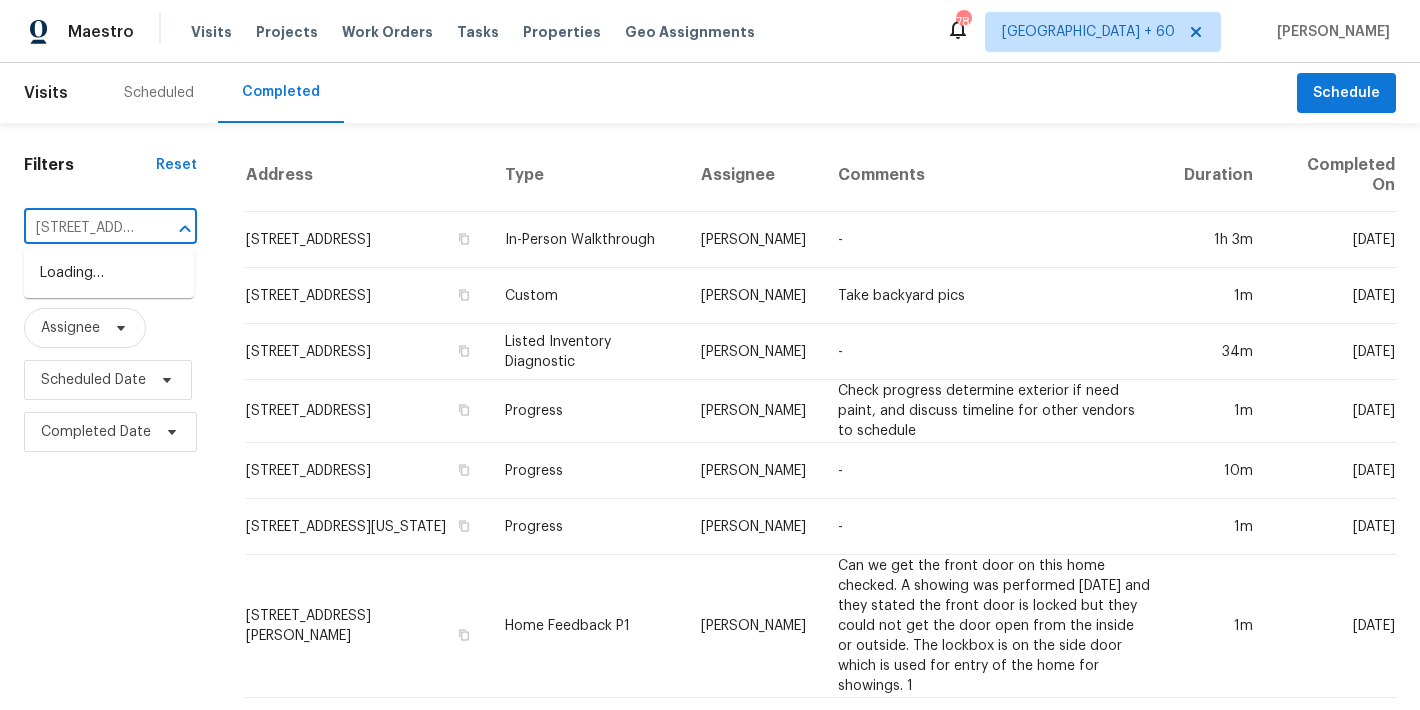 scroll, scrollTop: 0, scrollLeft: 185, axis: horizontal 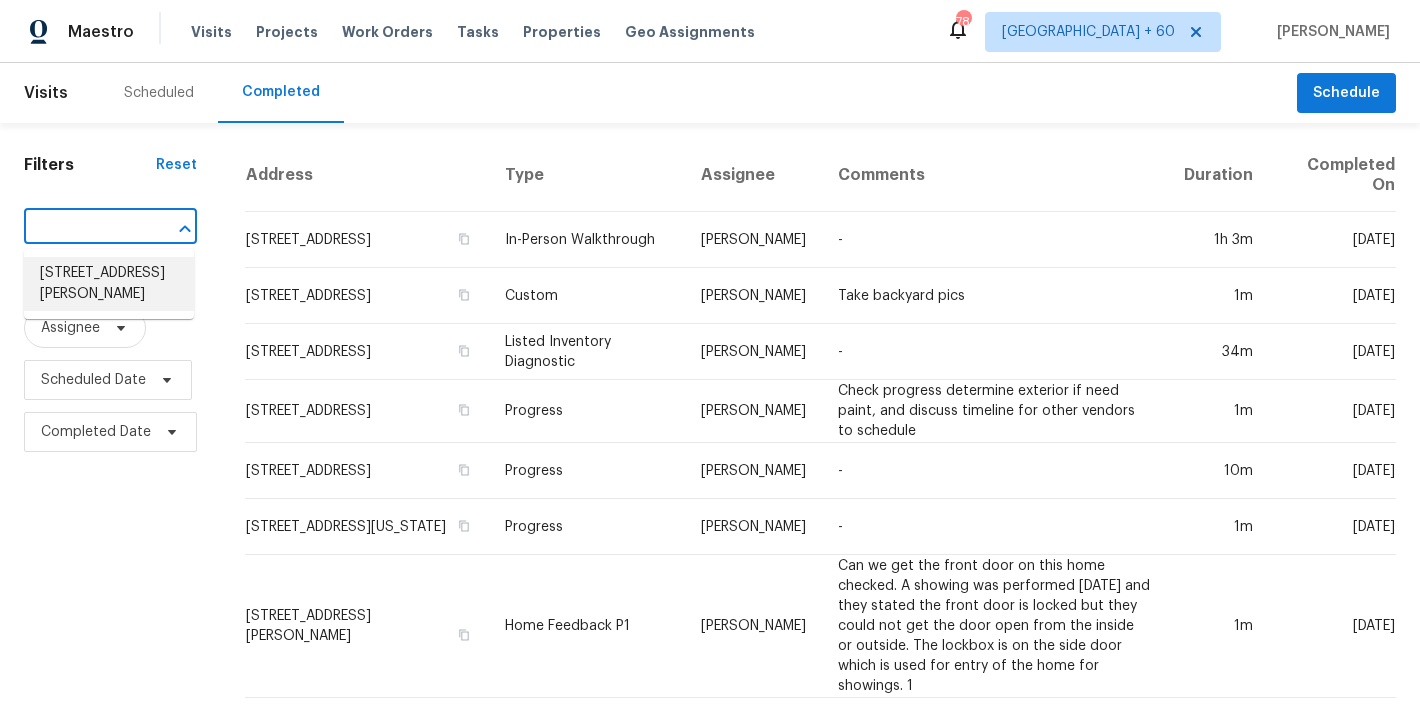 click on "[STREET_ADDRESS][PERSON_NAME]" at bounding box center (109, 284) 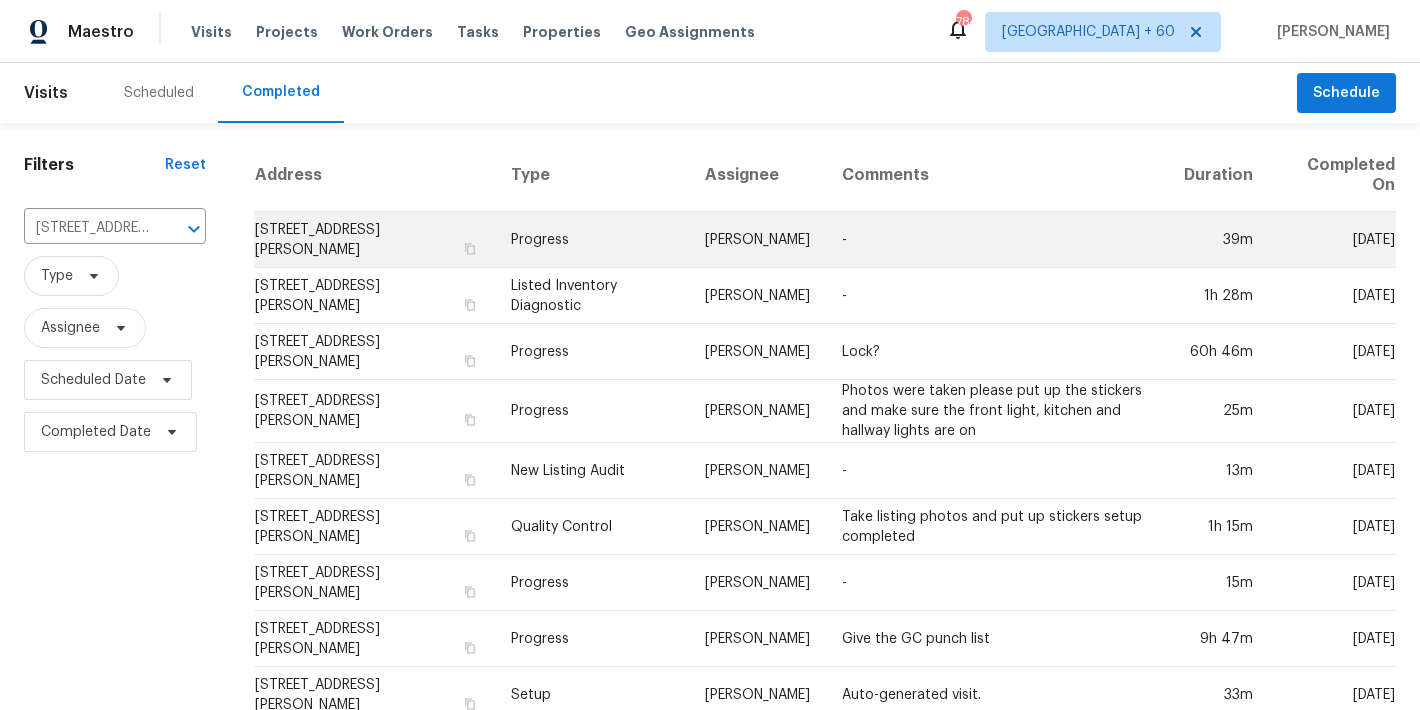 click on "[STREET_ADDRESS][PERSON_NAME]" at bounding box center (374, 240) 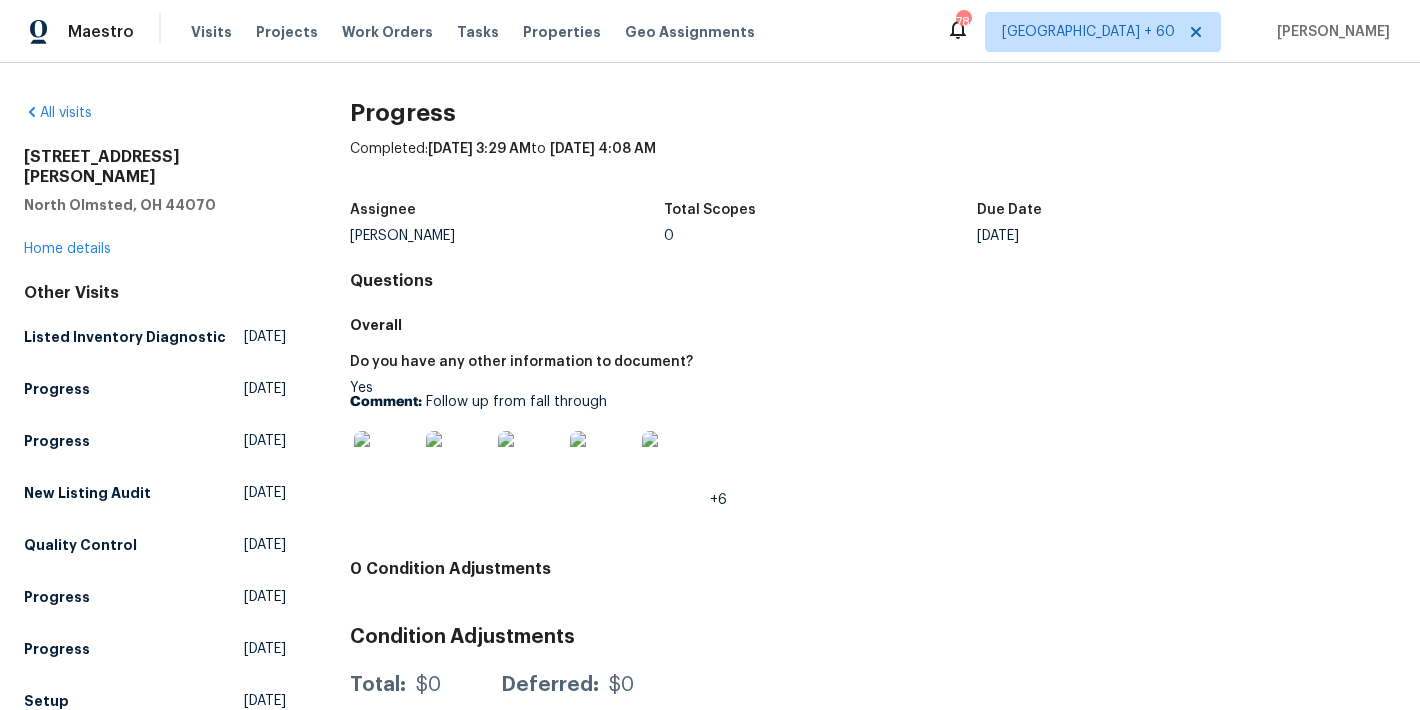 click on "Assignee Rebecca McMillen Total Scopes 0 Due Date Wed, Jun 11" at bounding box center (873, 223) 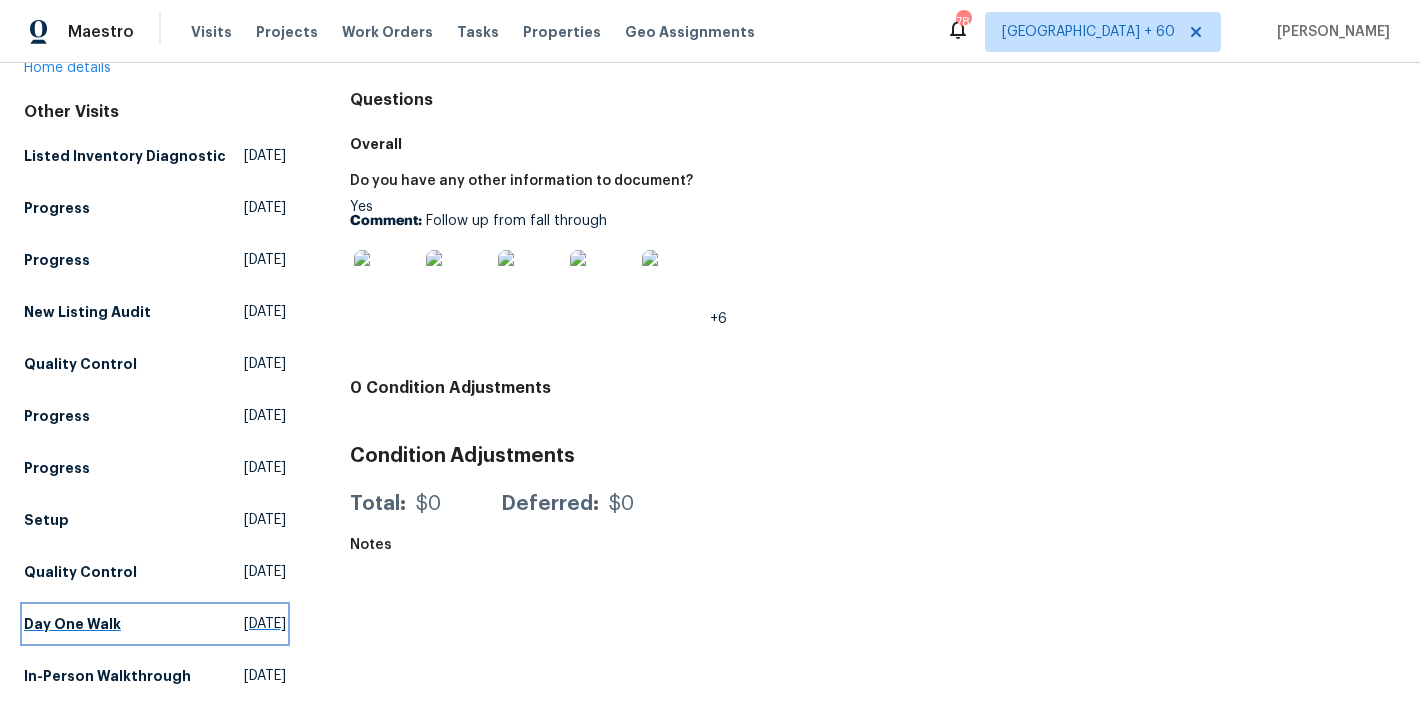 click on "Day One Walk" at bounding box center (72, 624) 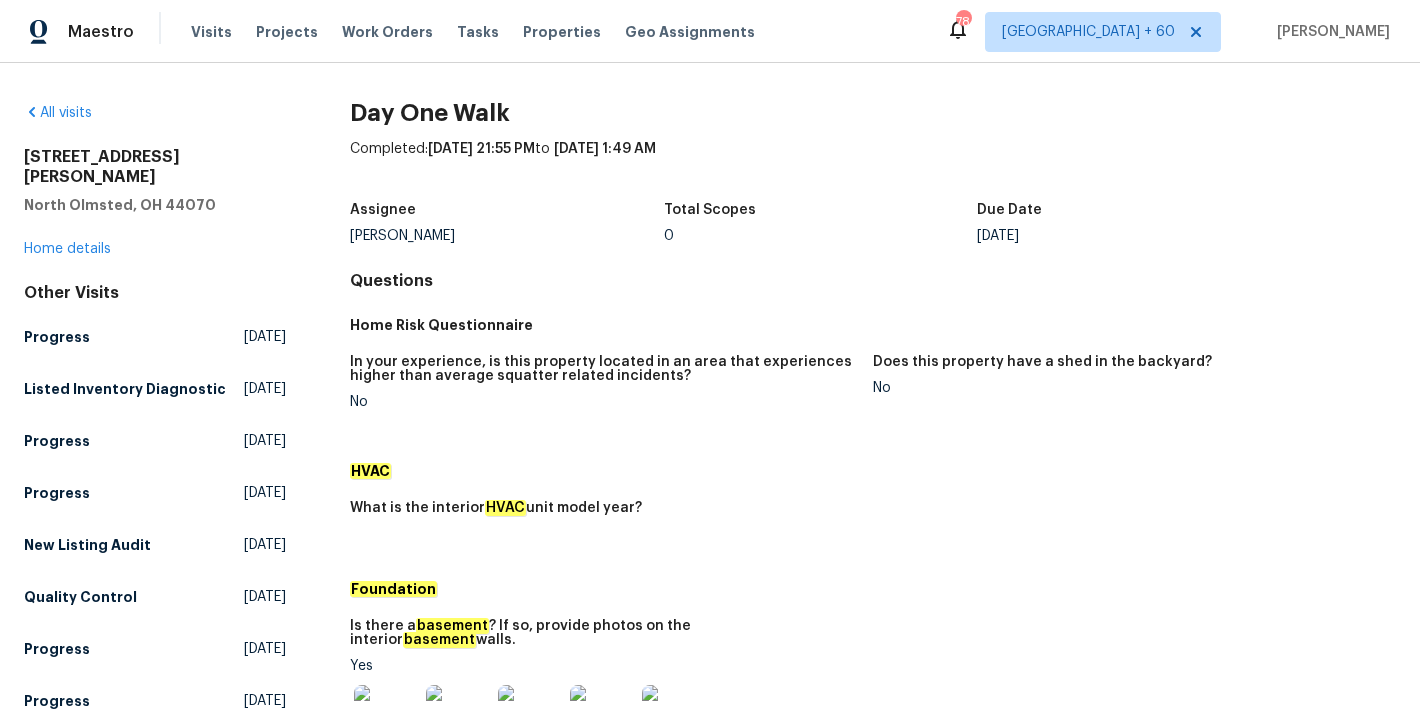 click on "0" at bounding box center (821, 236) 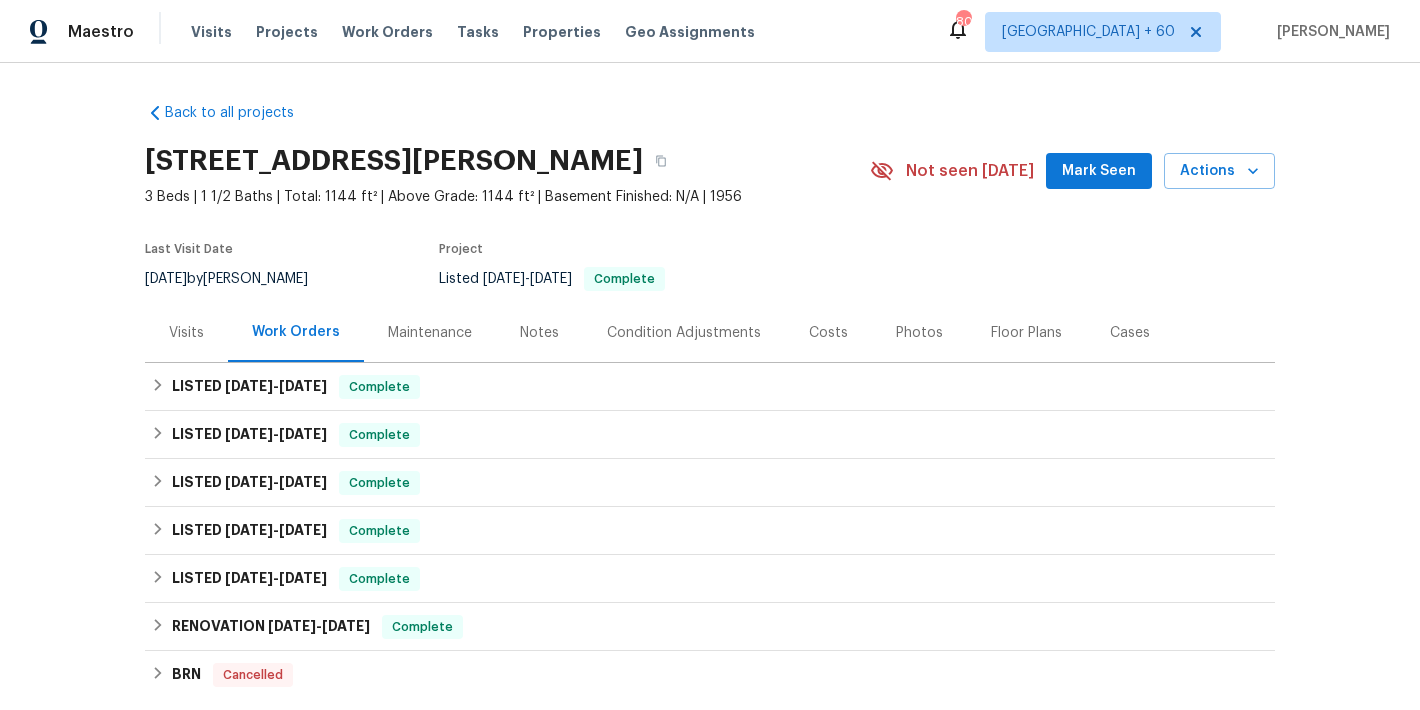 scroll, scrollTop: 0, scrollLeft: 0, axis: both 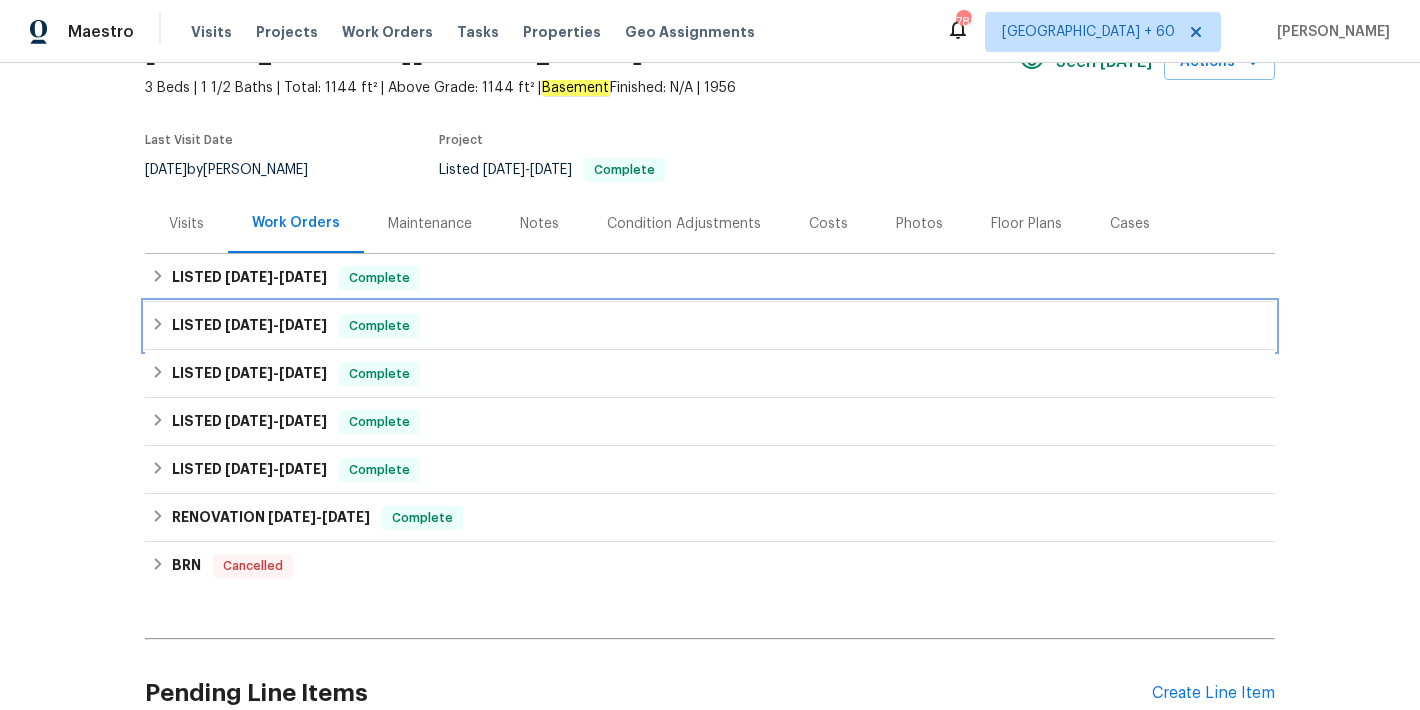 click on "LISTED   [DATE]  -  [DATE] Complete" at bounding box center (710, 326) 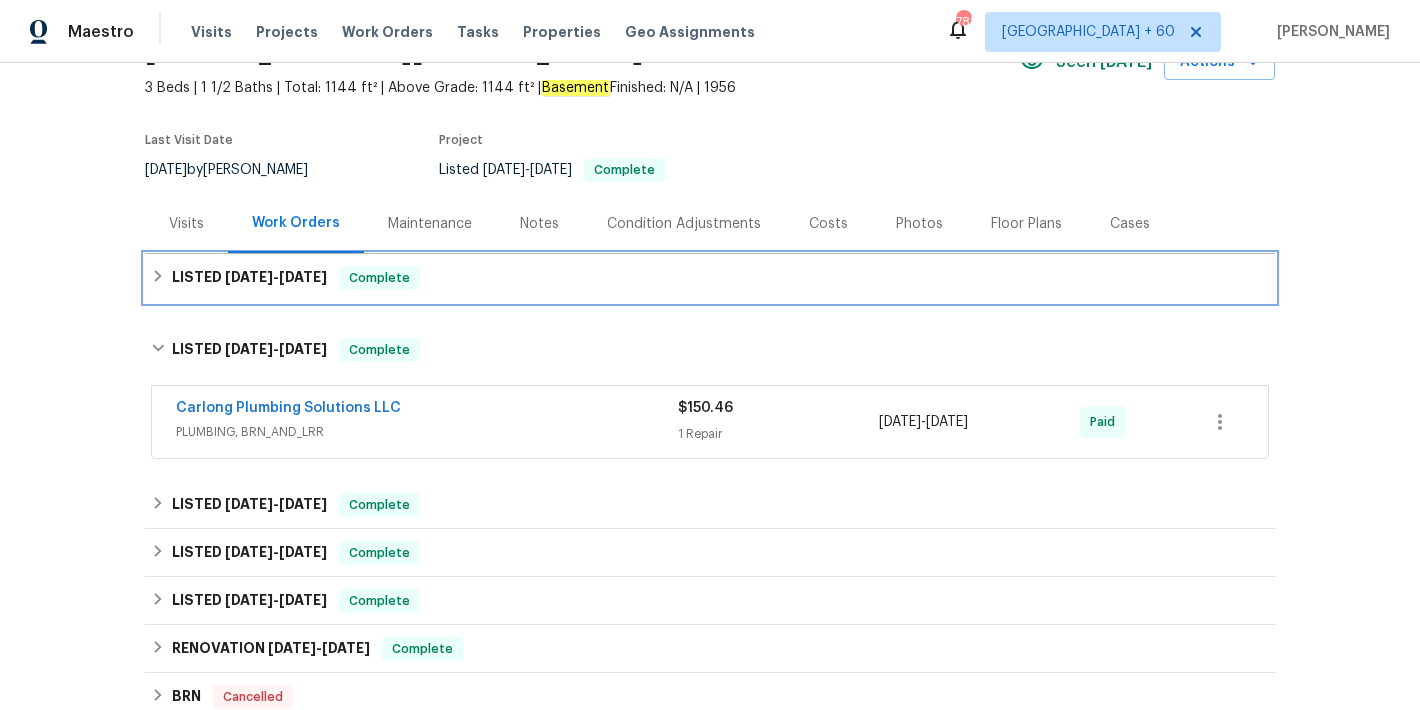 click on "LISTED   [DATE]  -  [DATE] Complete" at bounding box center (710, 278) 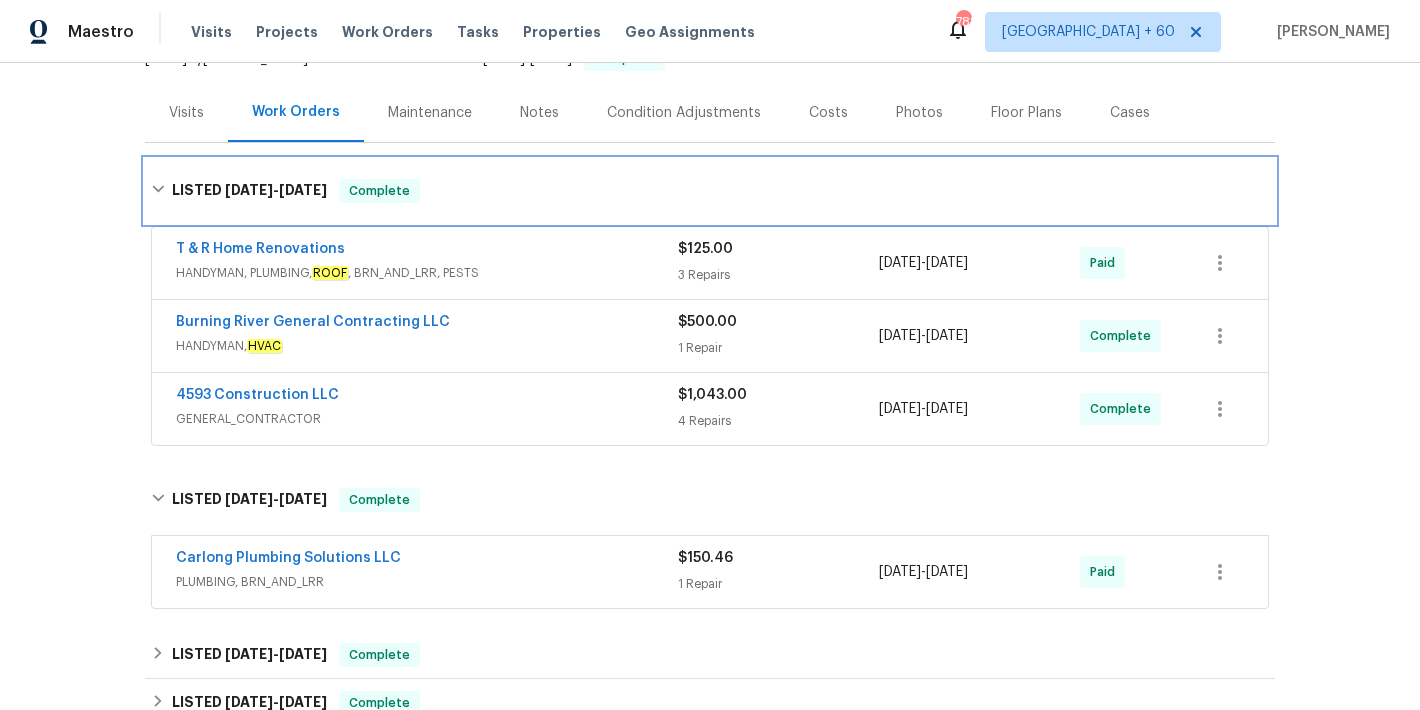 scroll, scrollTop: 255, scrollLeft: 0, axis: vertical 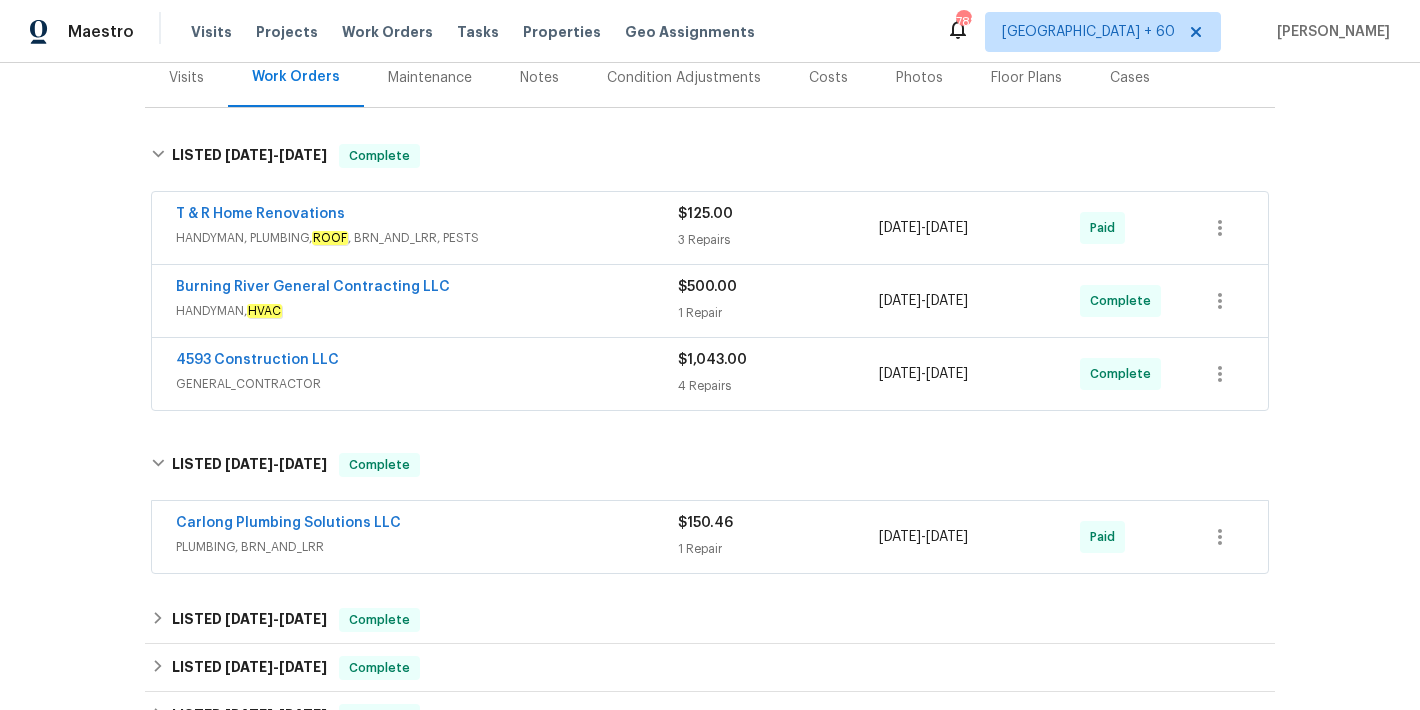 click on "HANDYMAN,  HVAC" at bounding box center [427, 311] 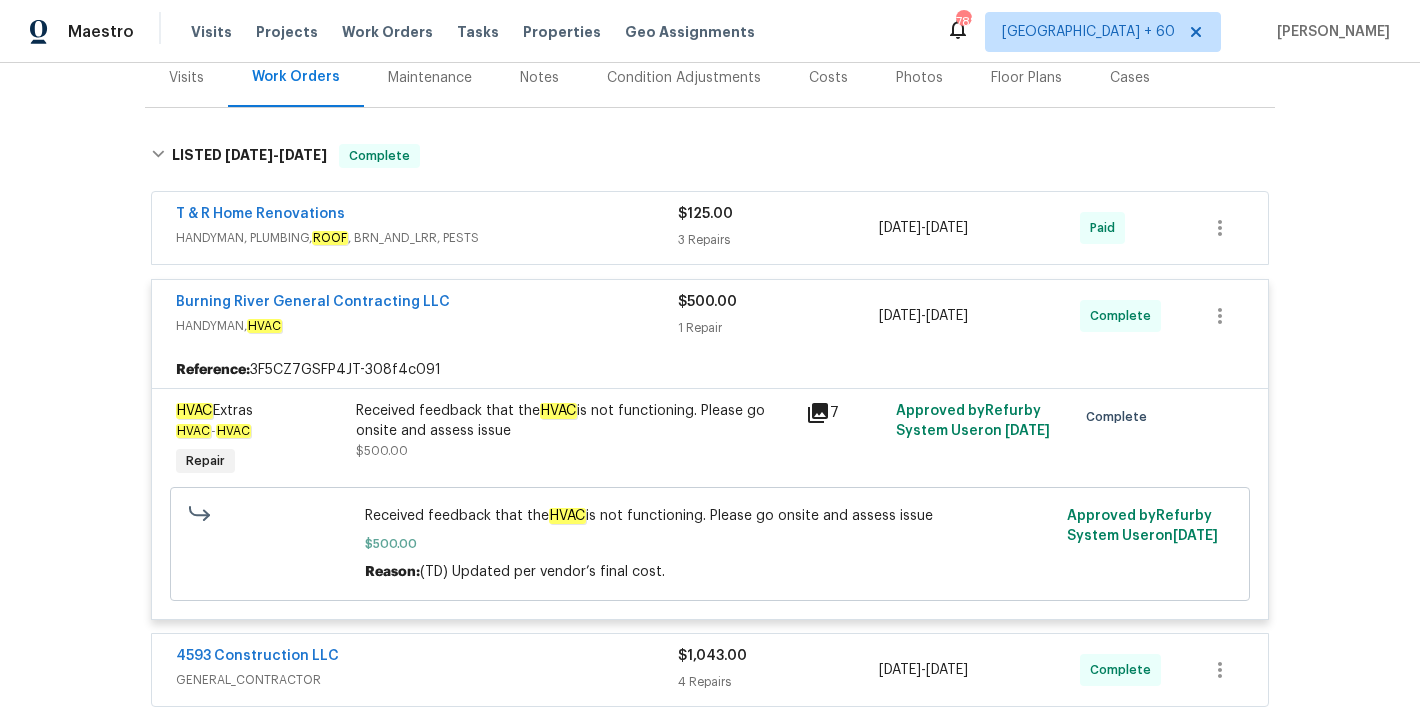 click on "T & R Home Renovations" at bounding box center (427, 216) 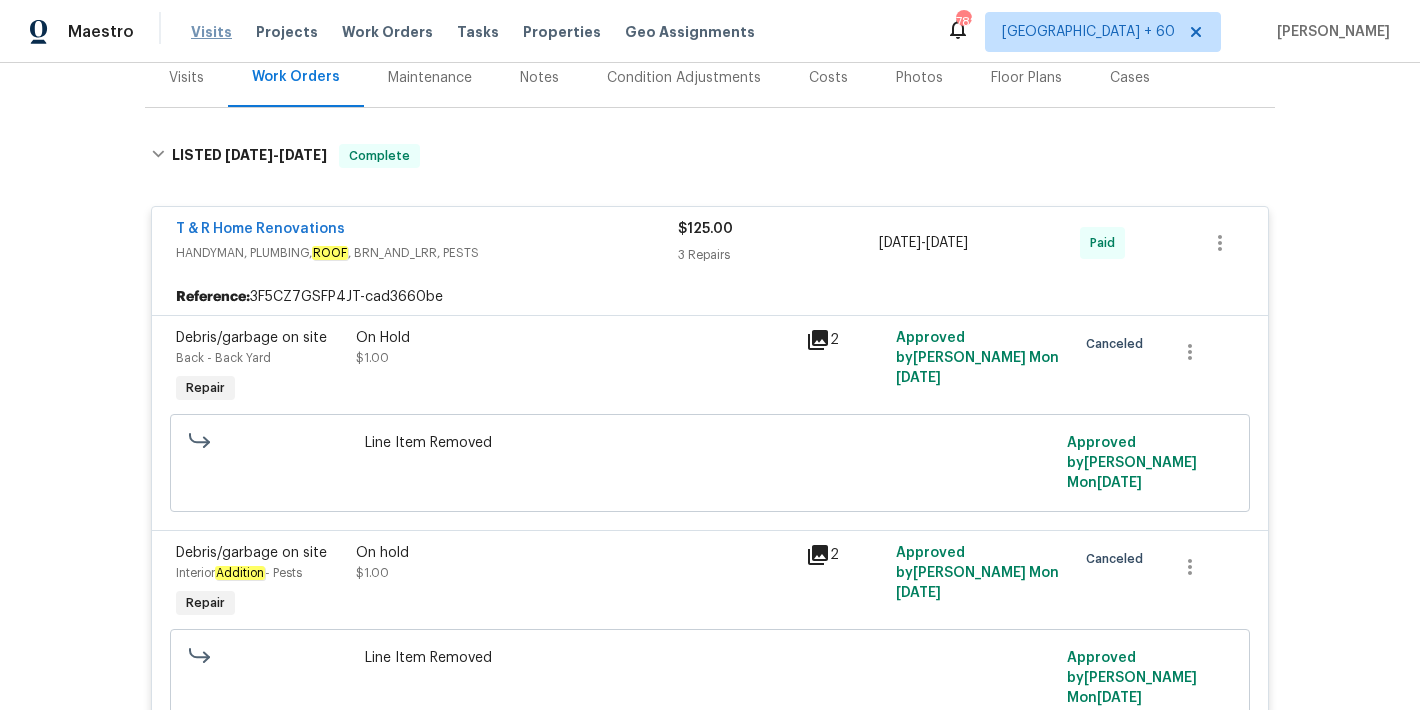 click on "Visits" at bounding box center (211, 32) 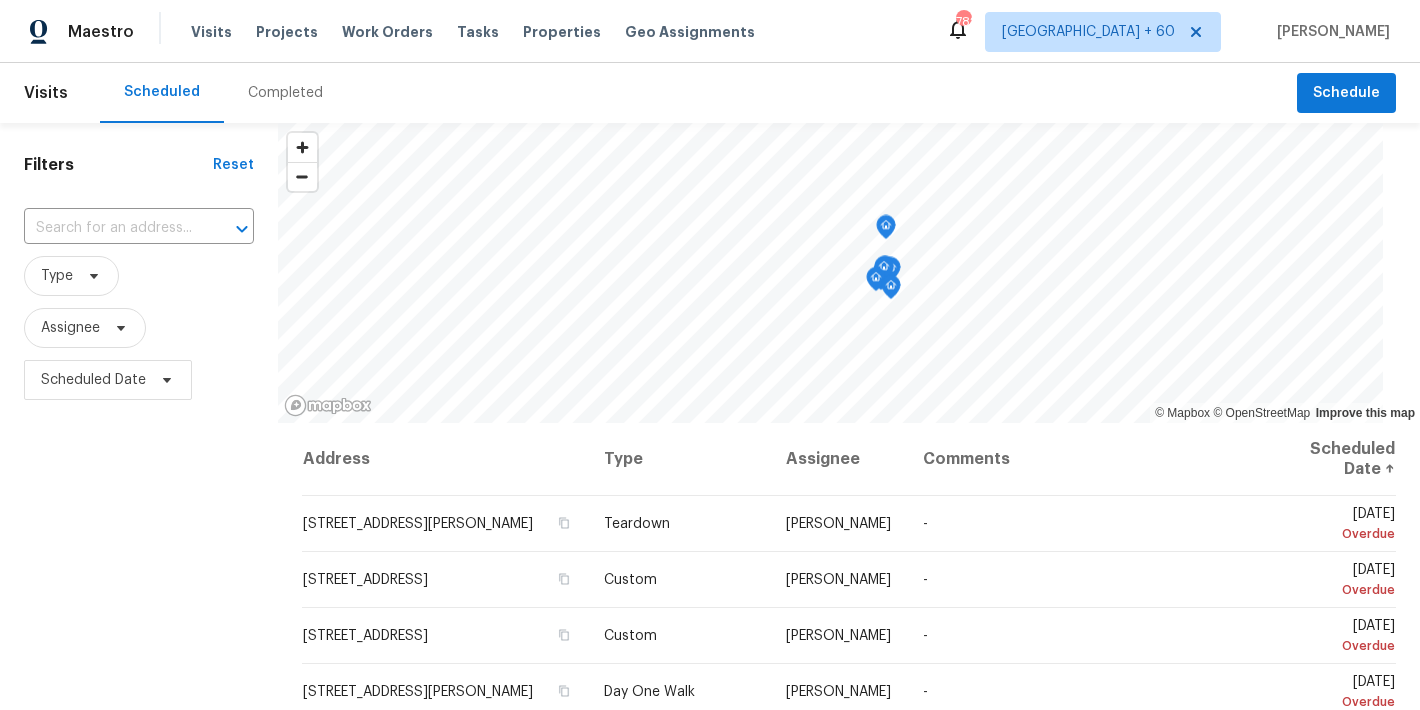 click on "Completed" at bounding box center [285, 93] 